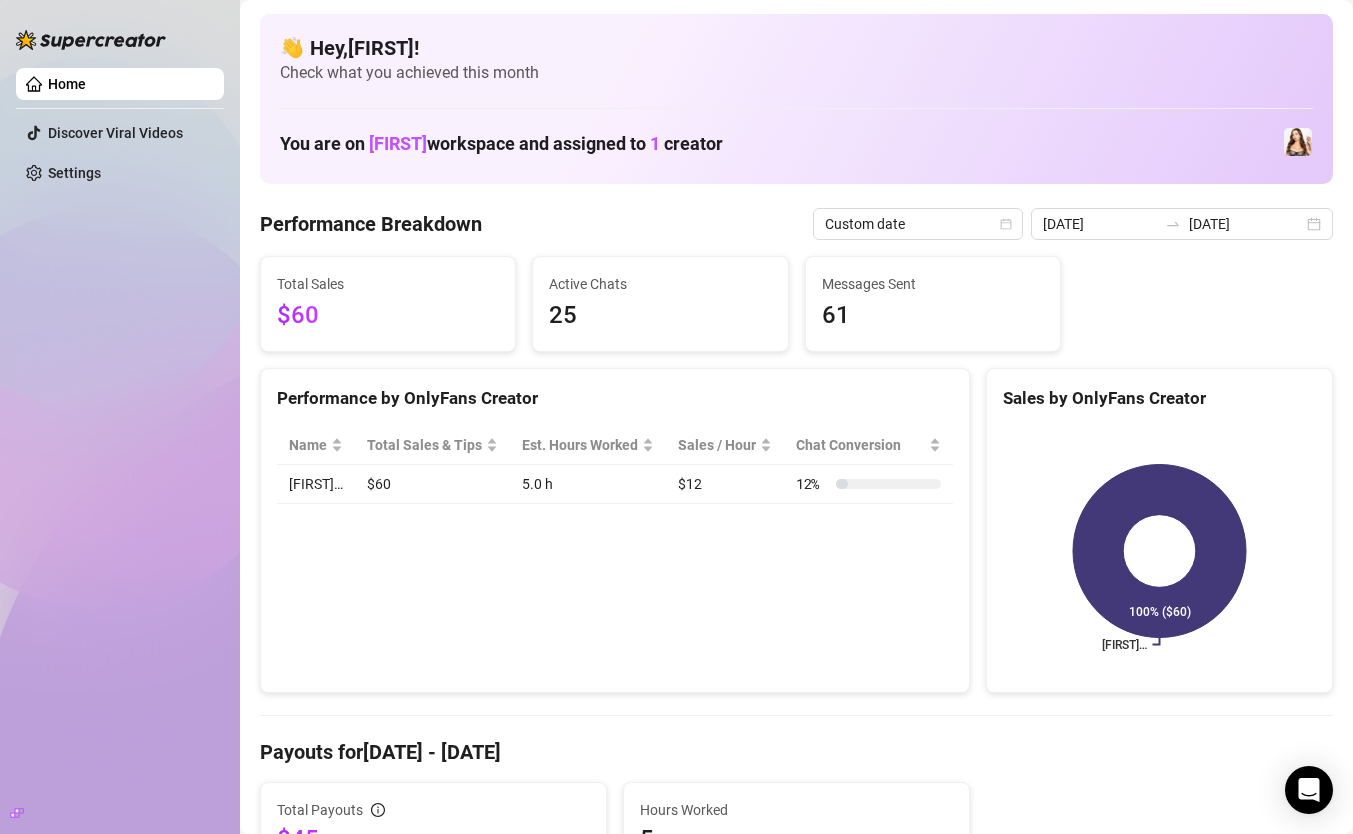 scroll, scrollTop: 0, scrollLeft: 0, axis: both 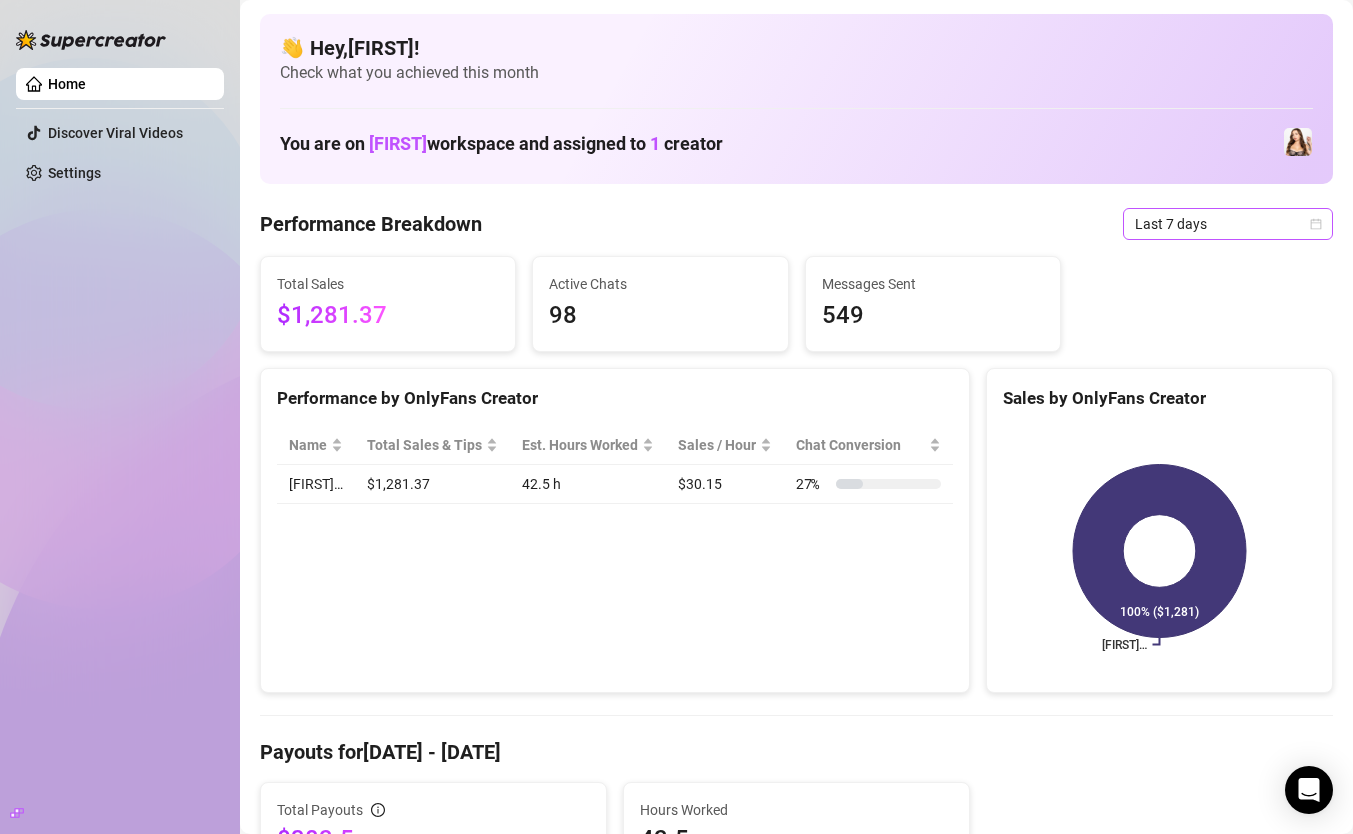 click on "Last 7 days" at bounding box center (1228, 224) 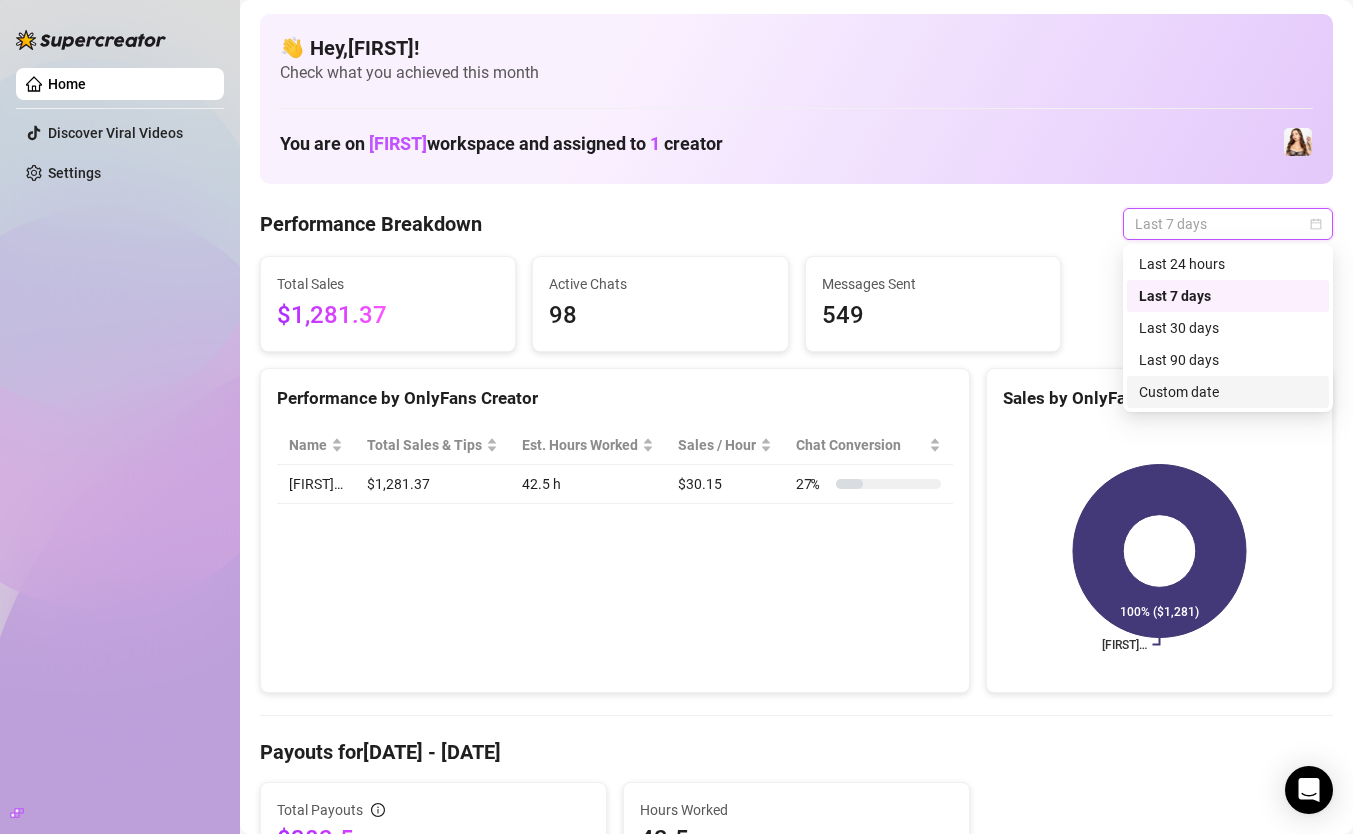 click on "Custom date" at bounding box center [1228, 392] 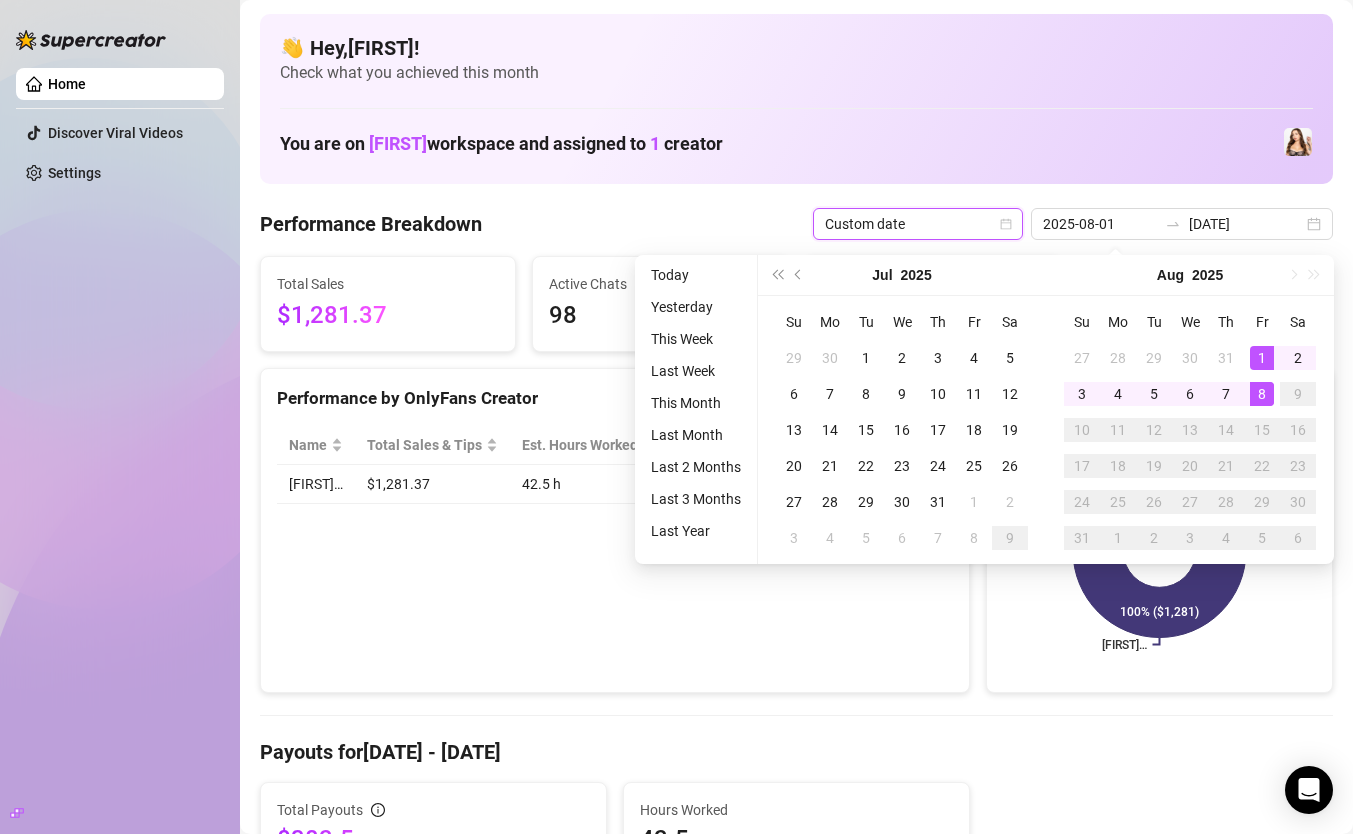 type on "[DATE]" 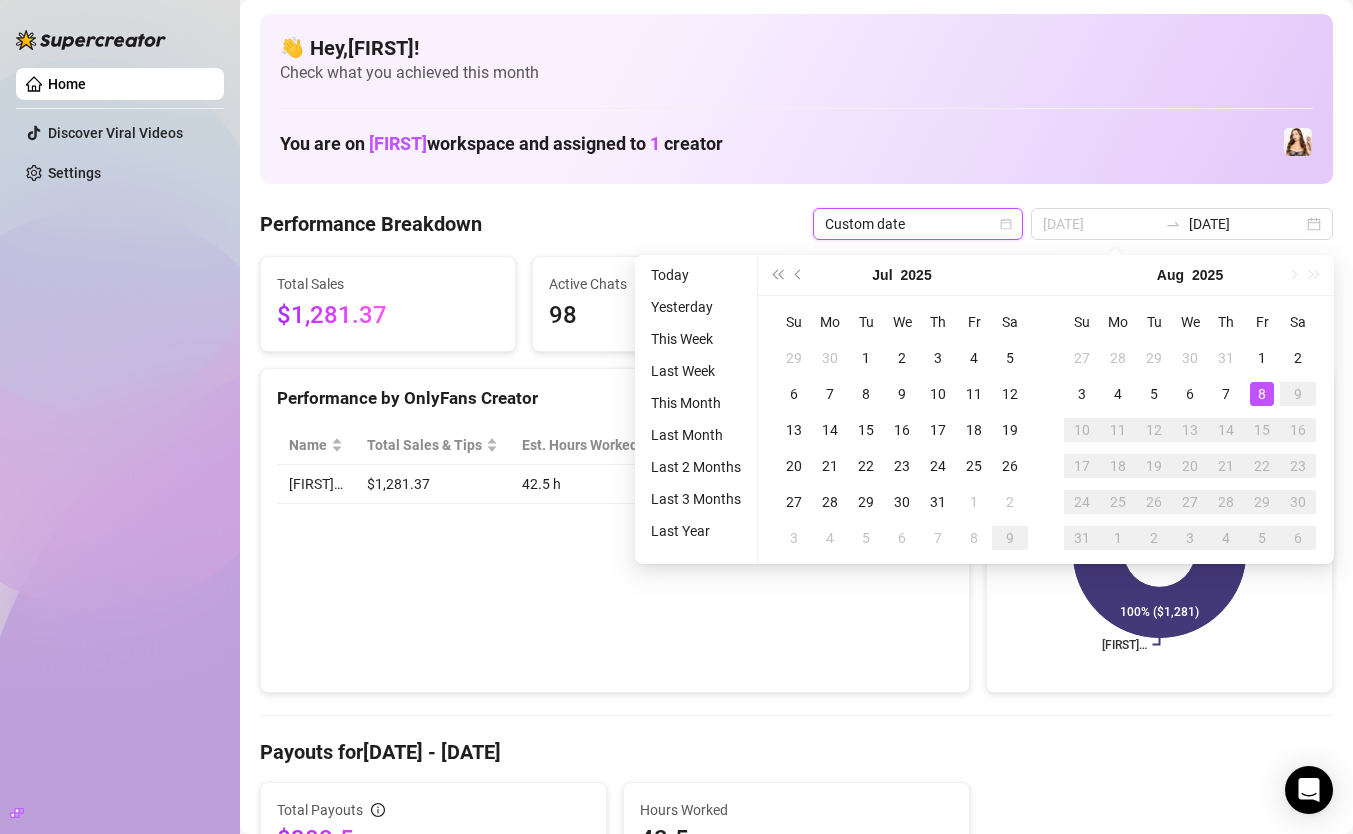 click on "8" at bounding box center (1262, 394) 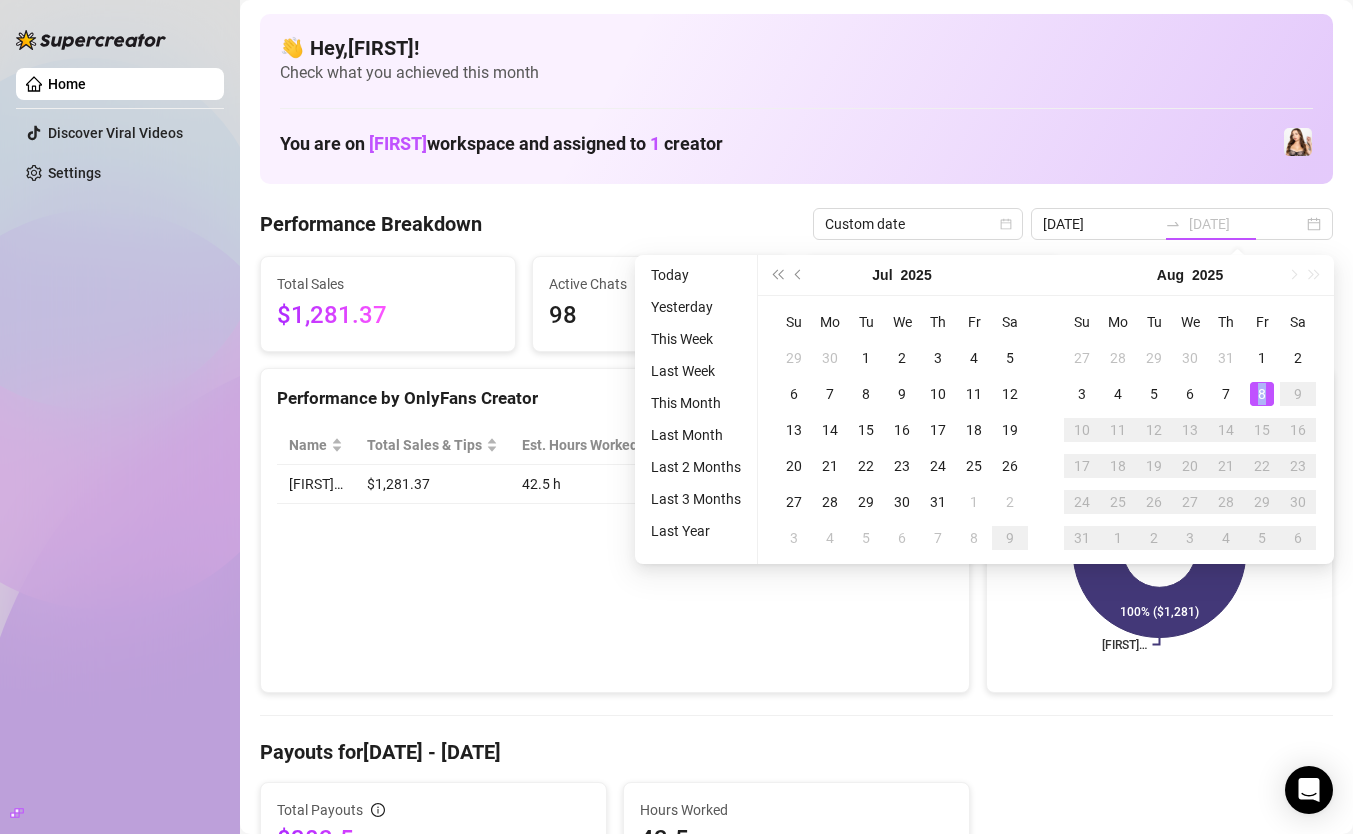click on "8" at bounding box center [1262, 394] 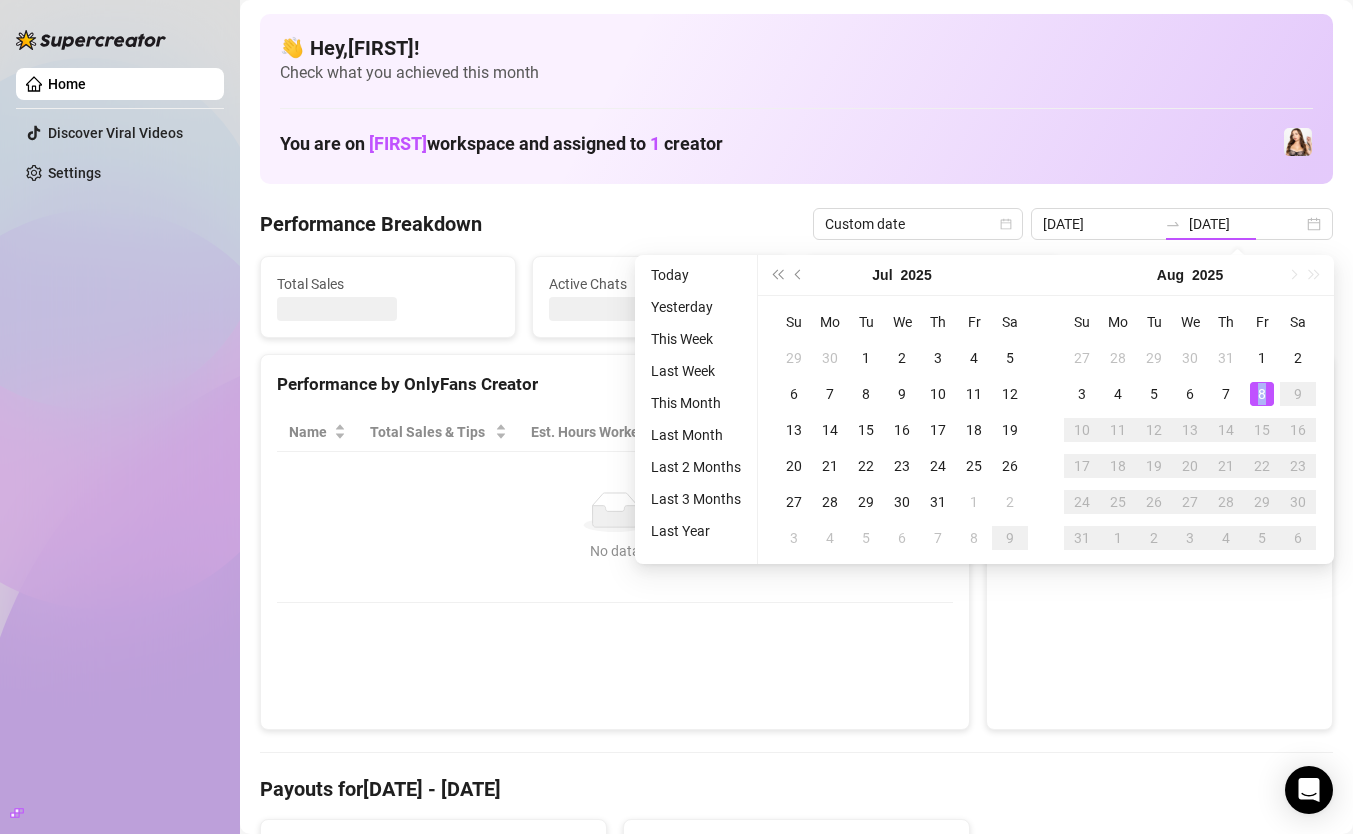 type on "[DATE]" 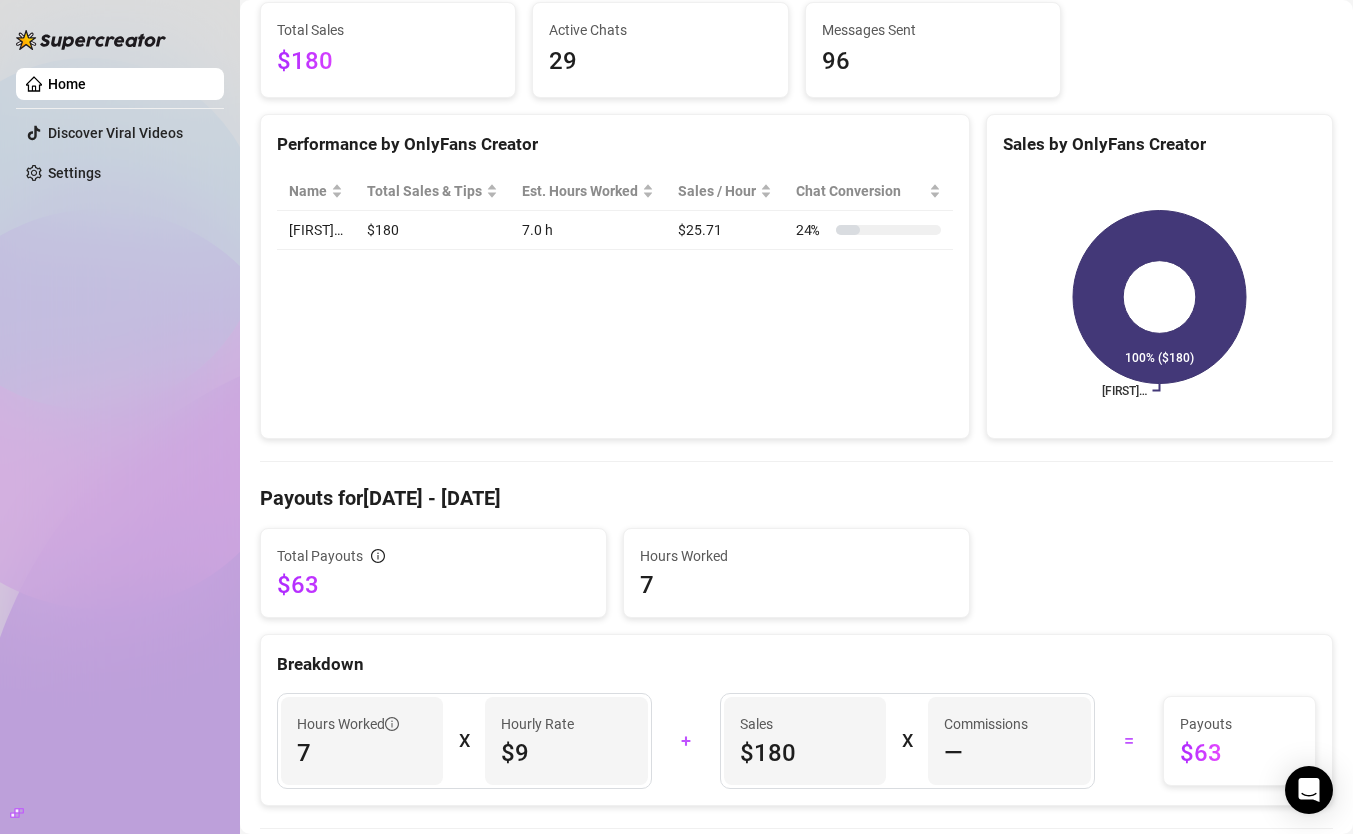 scroll, scrollTop: 295, scrollLeft: 0, axis: vertical 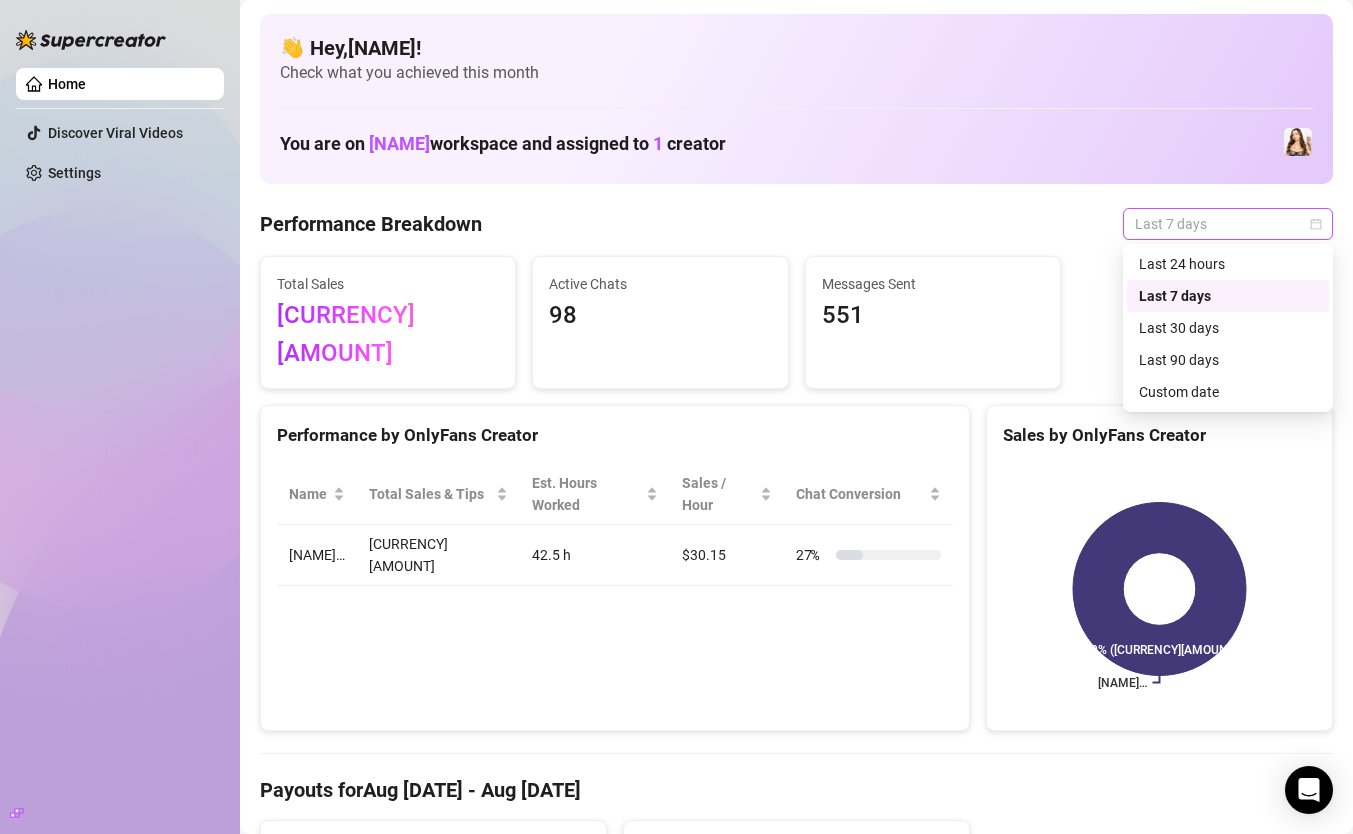 click on "Last 7 days" at bounding box center [1228, 224] 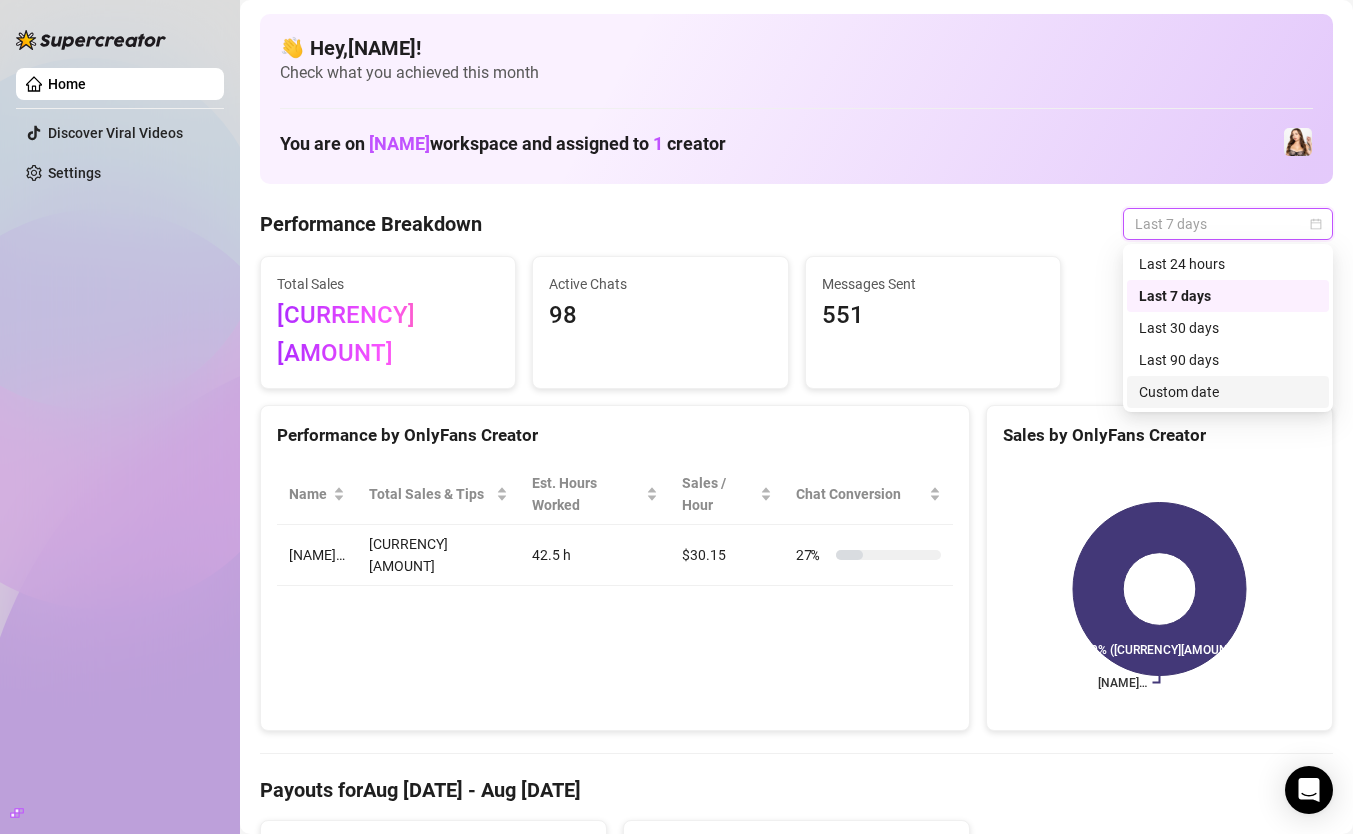 click on "Custom date" at bounding box center [1228, 392] 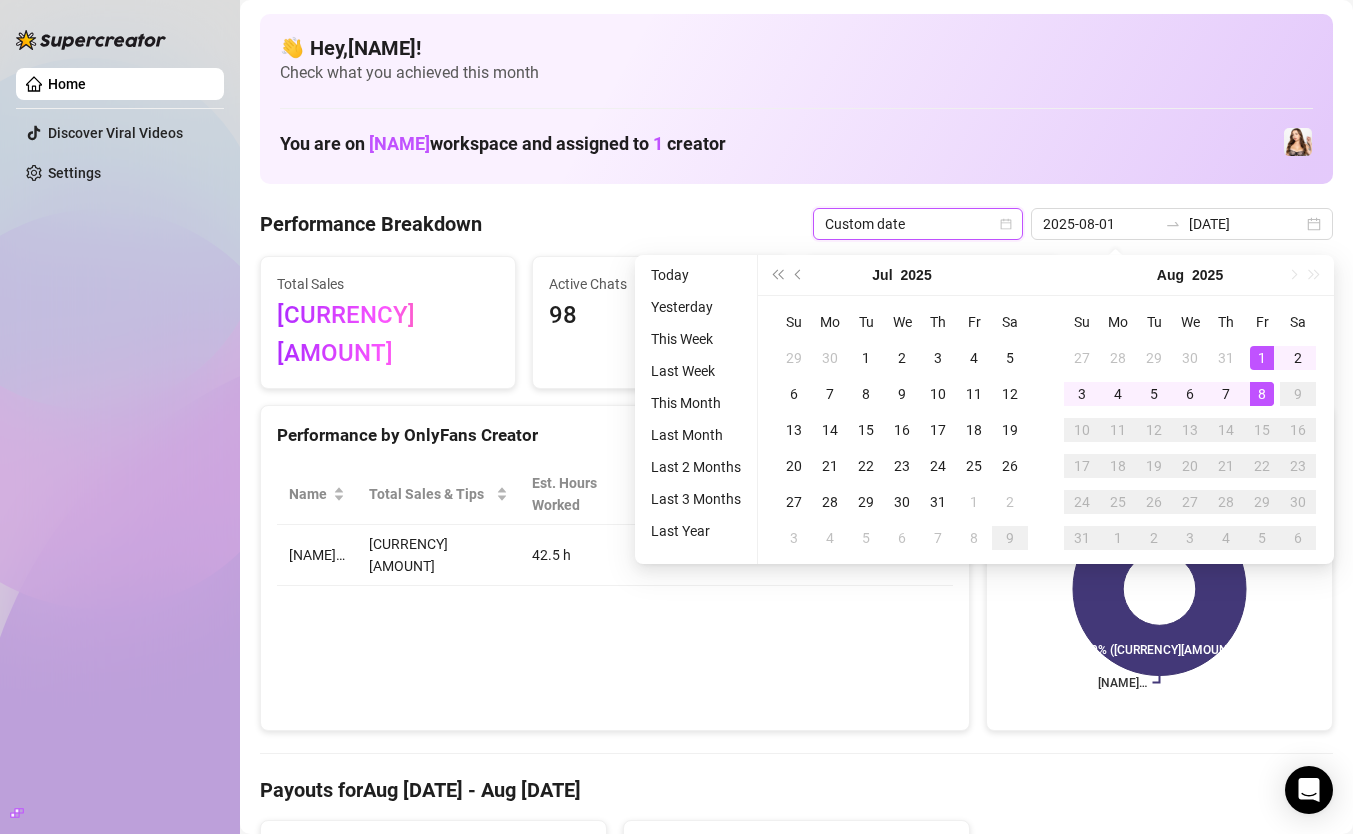 type on "[DATE]" 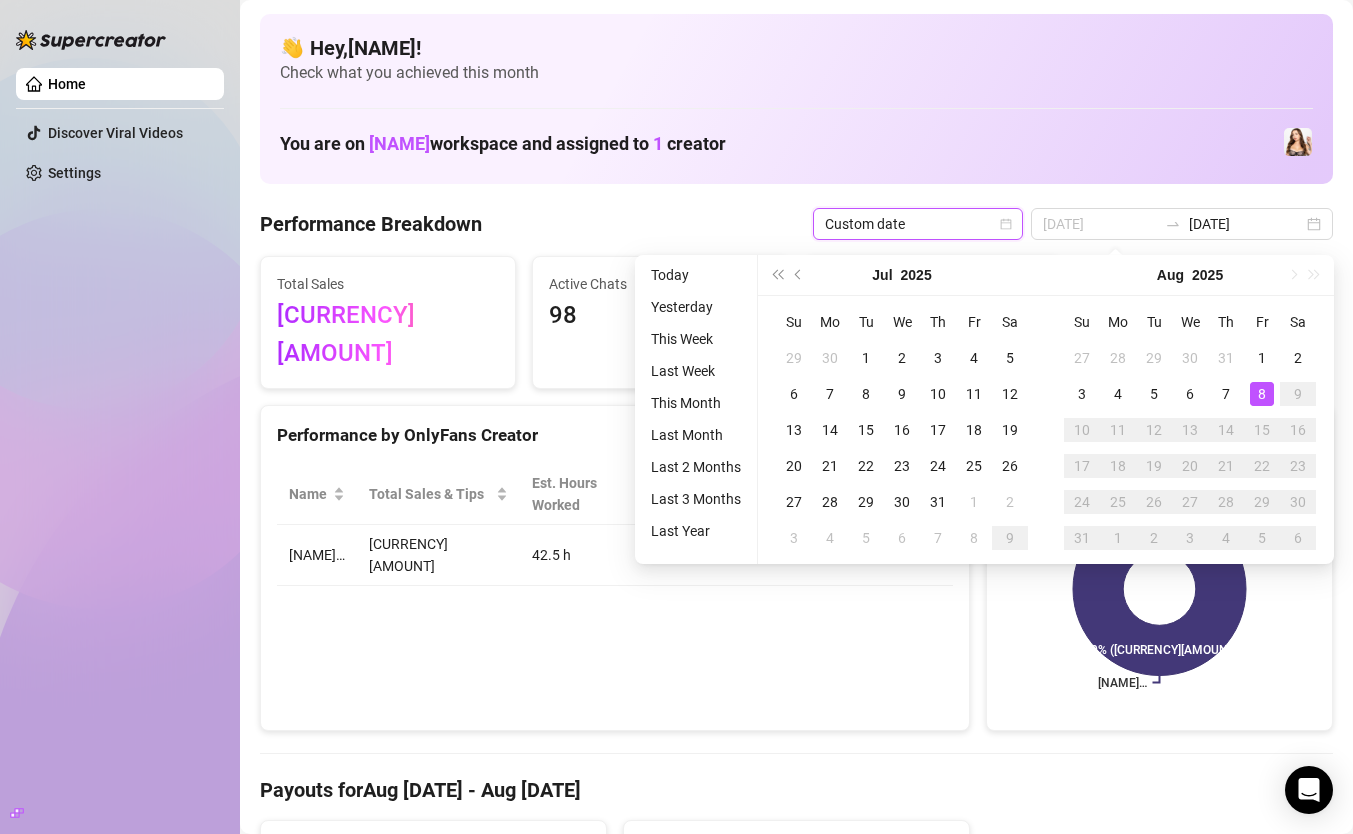 click on "8" at bounding box center (1262, 394) 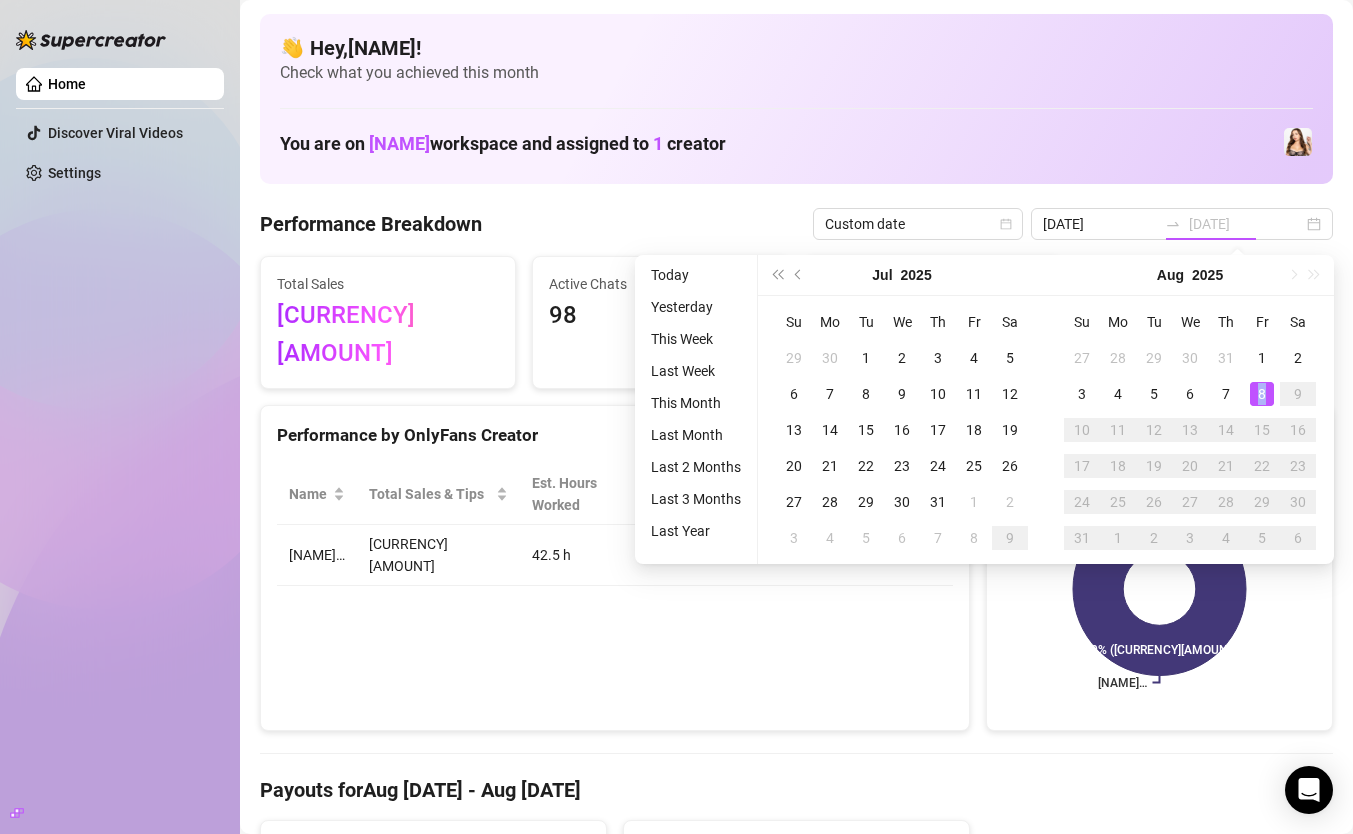 click on "8" at bounding box center (1262, 394) 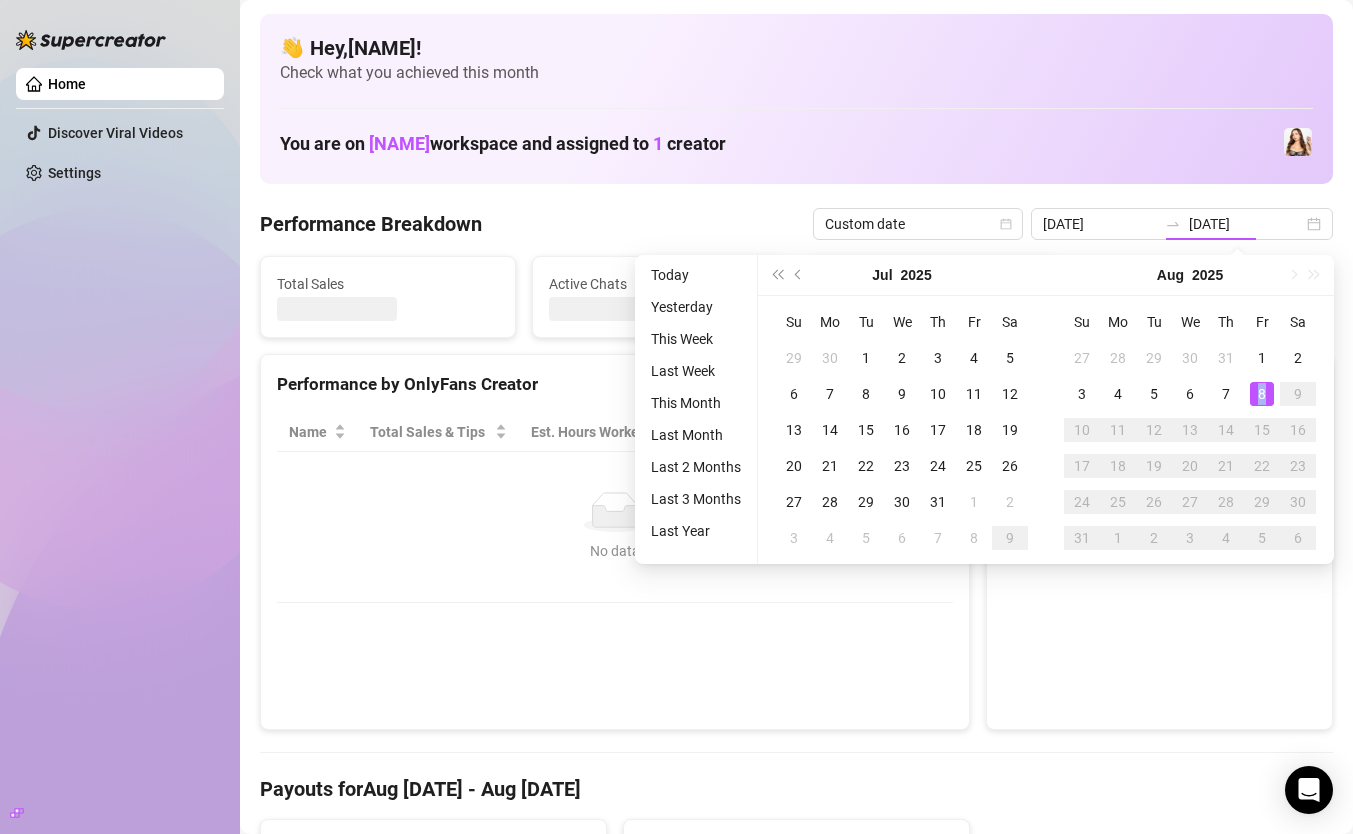 type on "[DATE]" 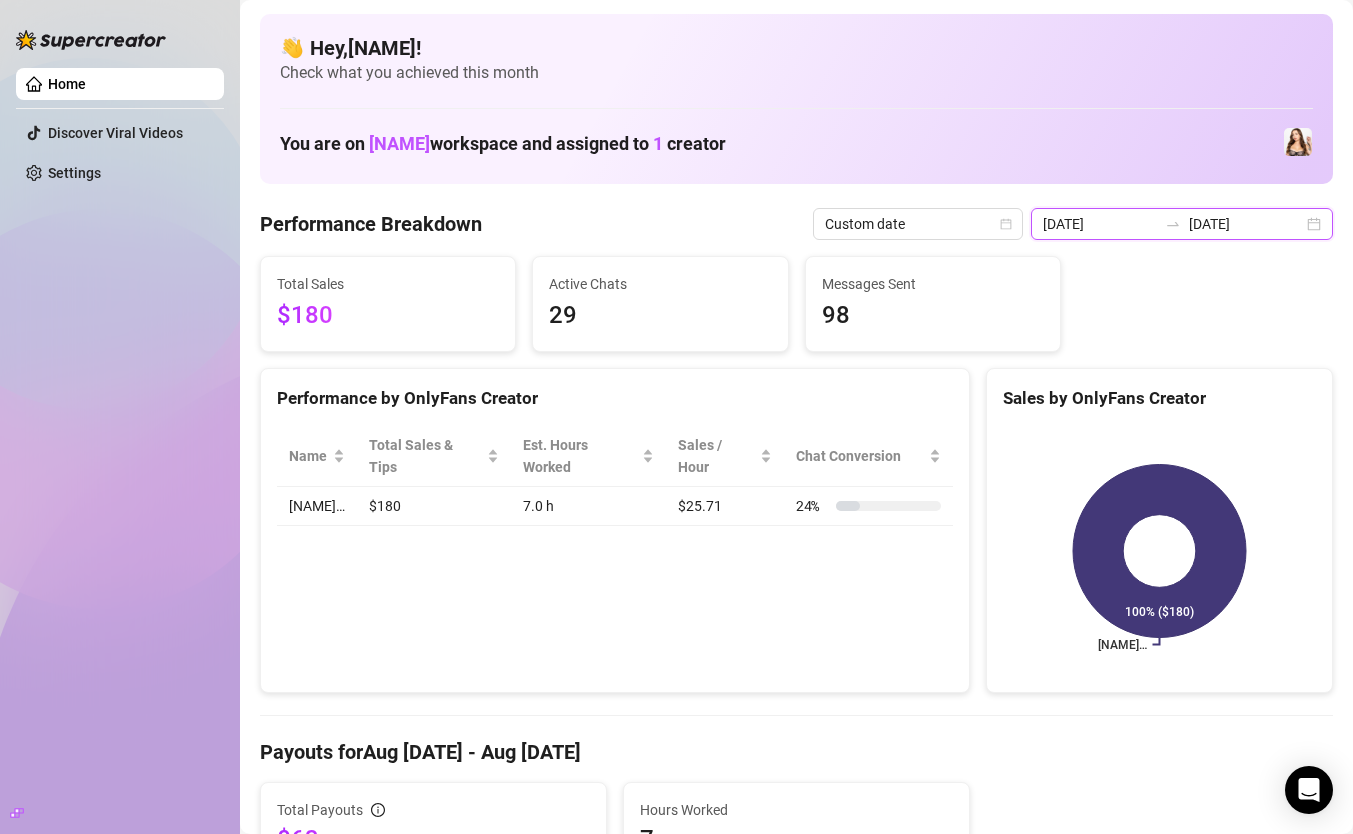 click on "[DATE]" at bounding box center [1246, 224] 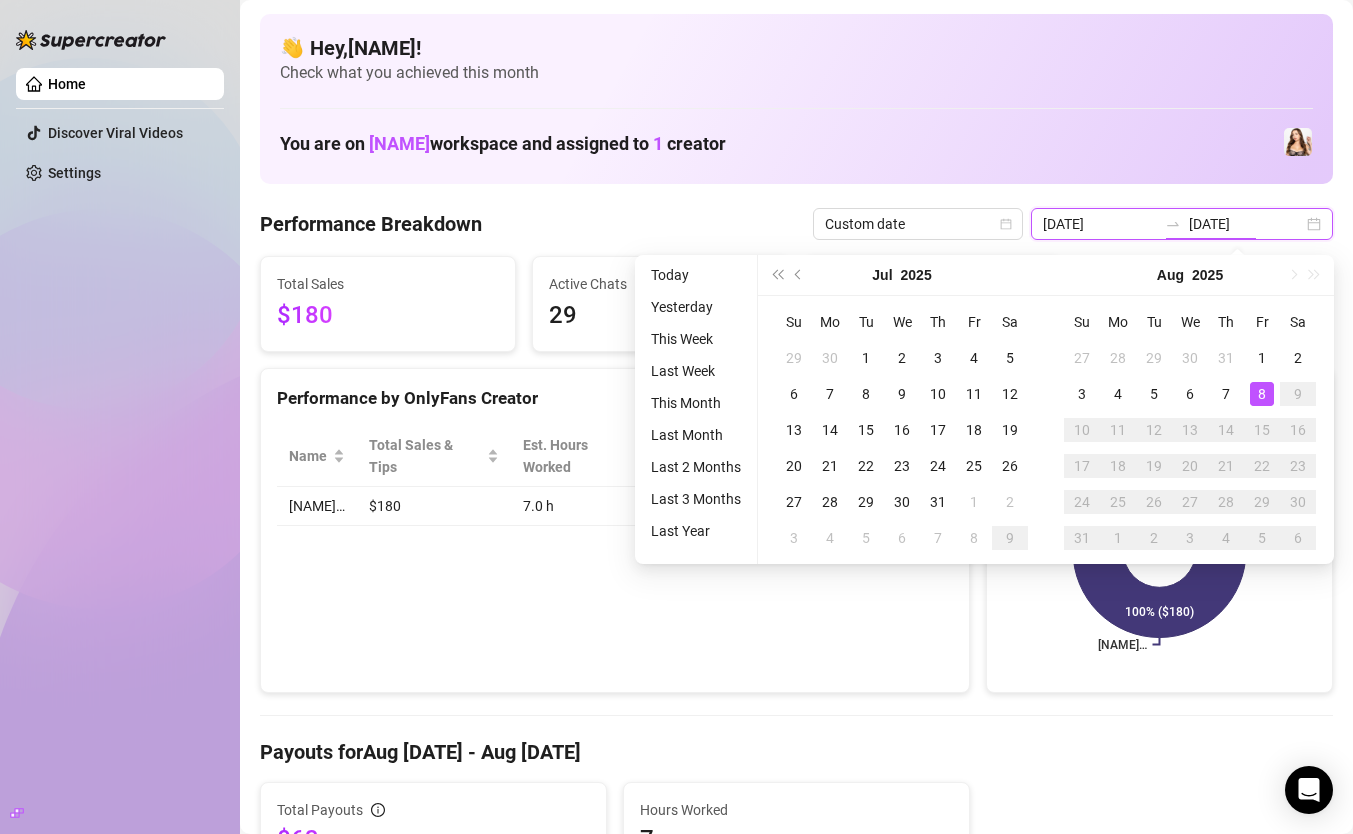 click on "[DATE] [DATE]" at bounding box center [1182, 224] 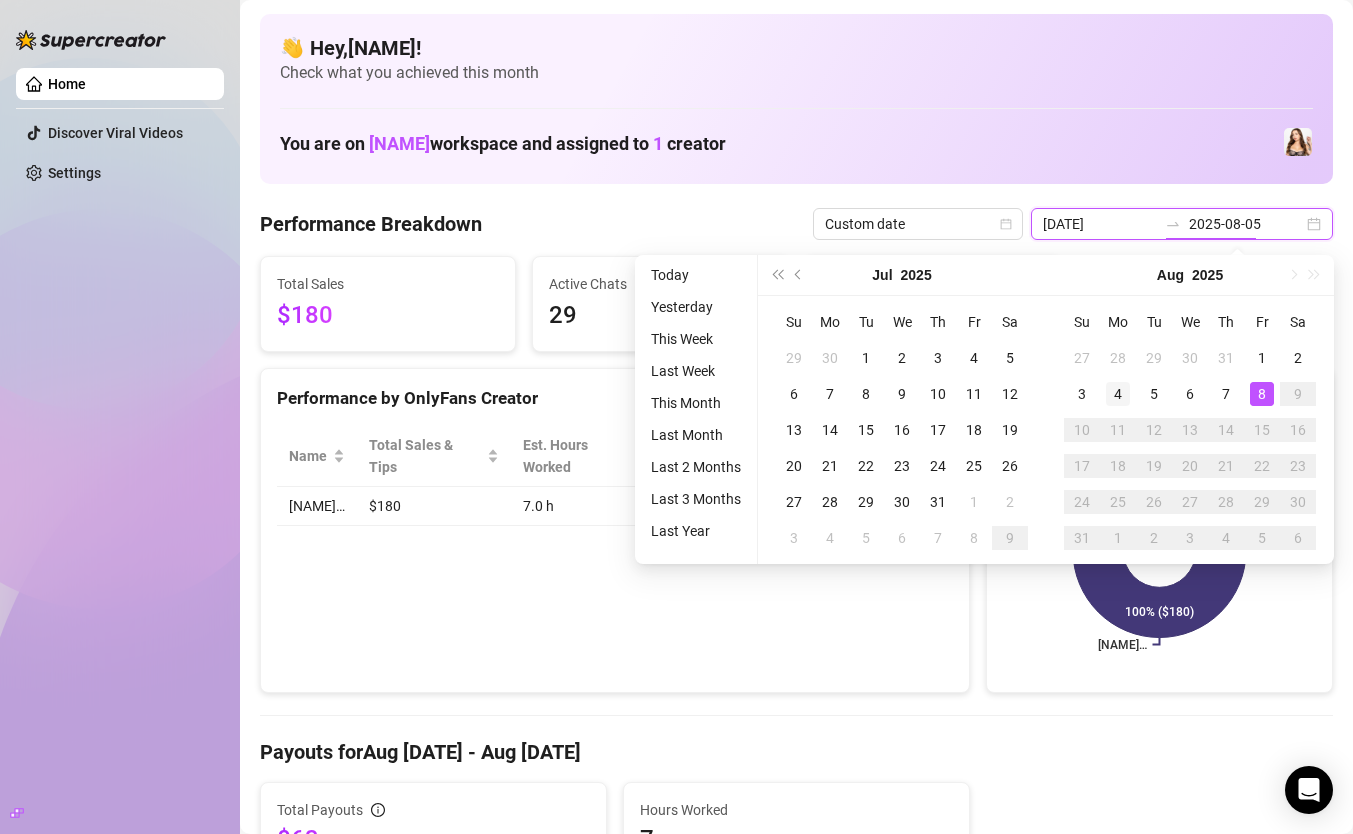 type on "2025-08-04" 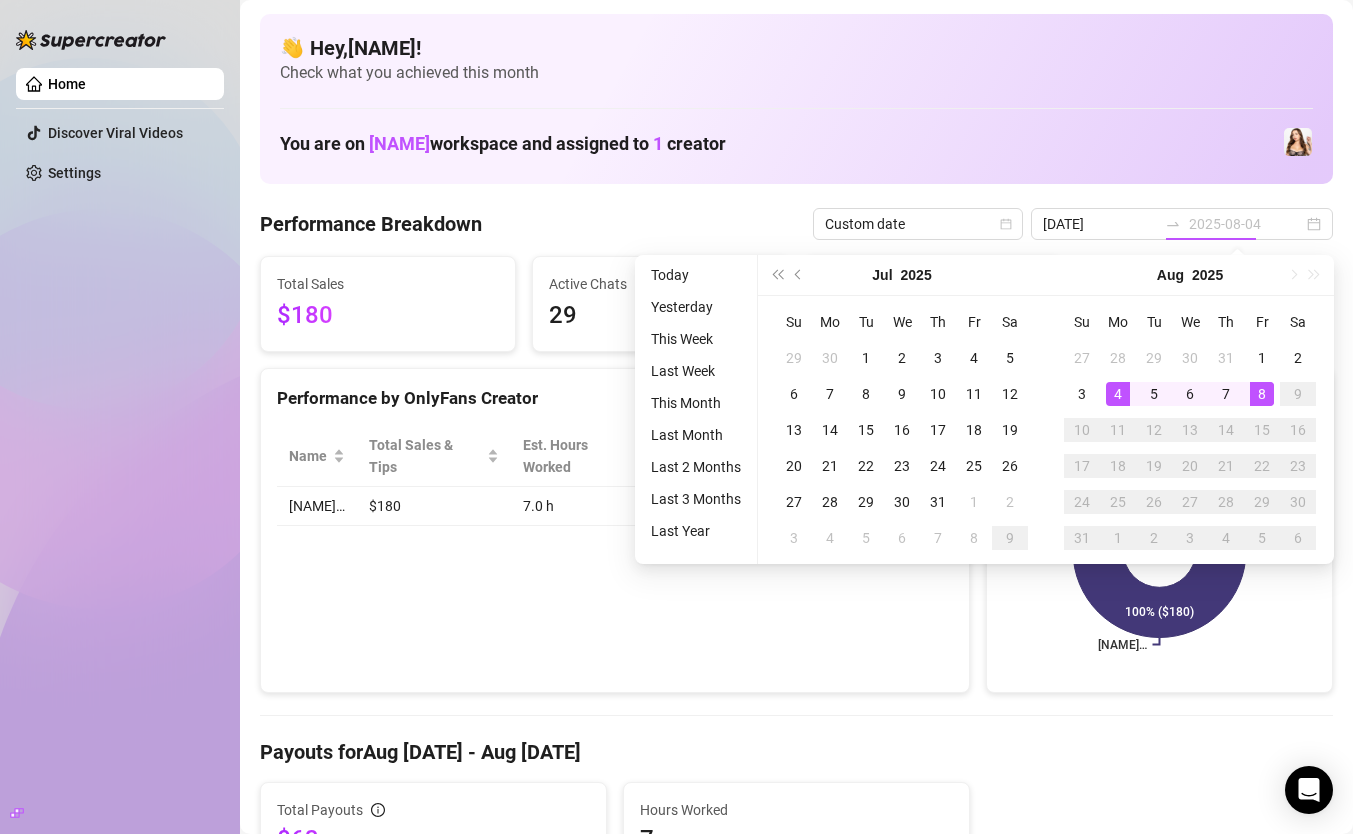 click on "4" at bounding box center [1118, 394] 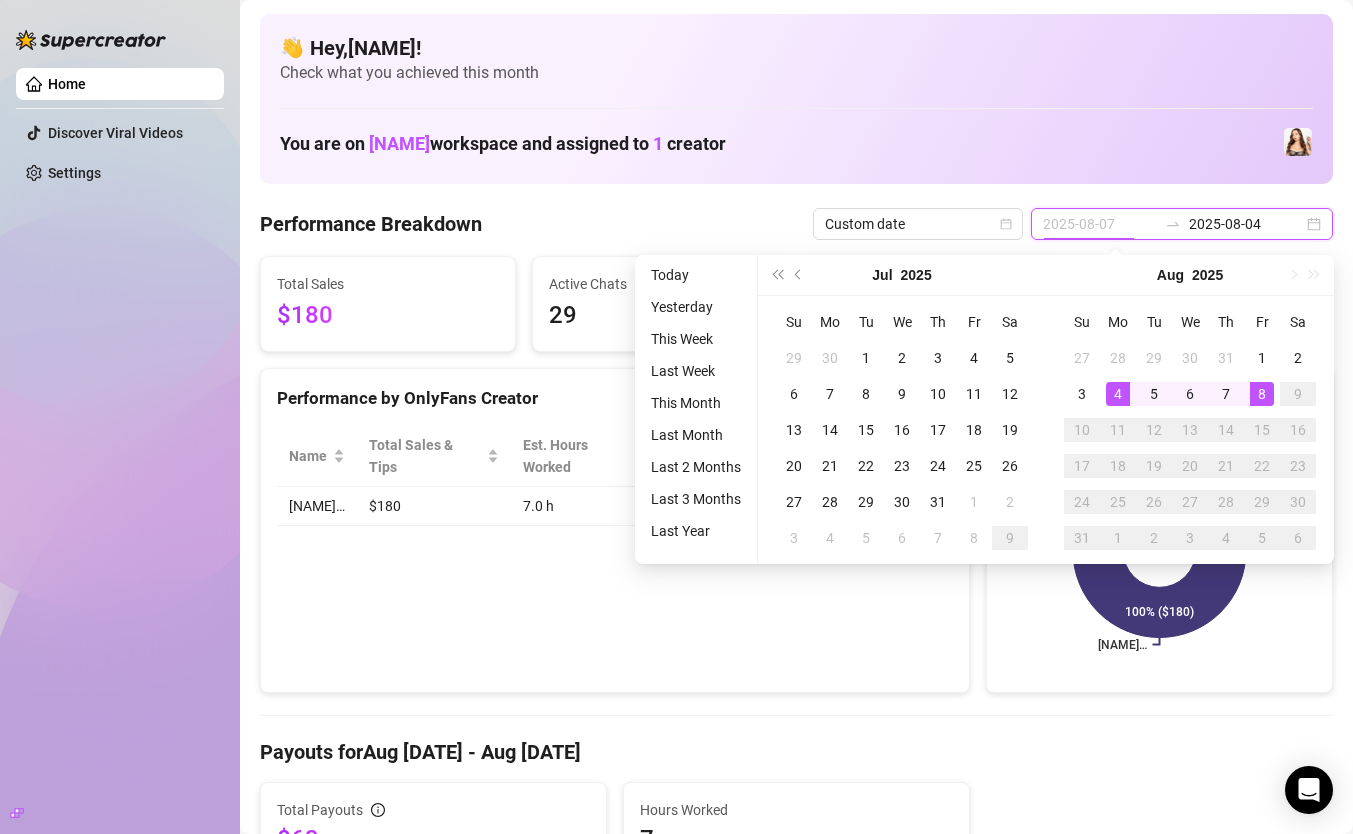 type on "[DATE]" 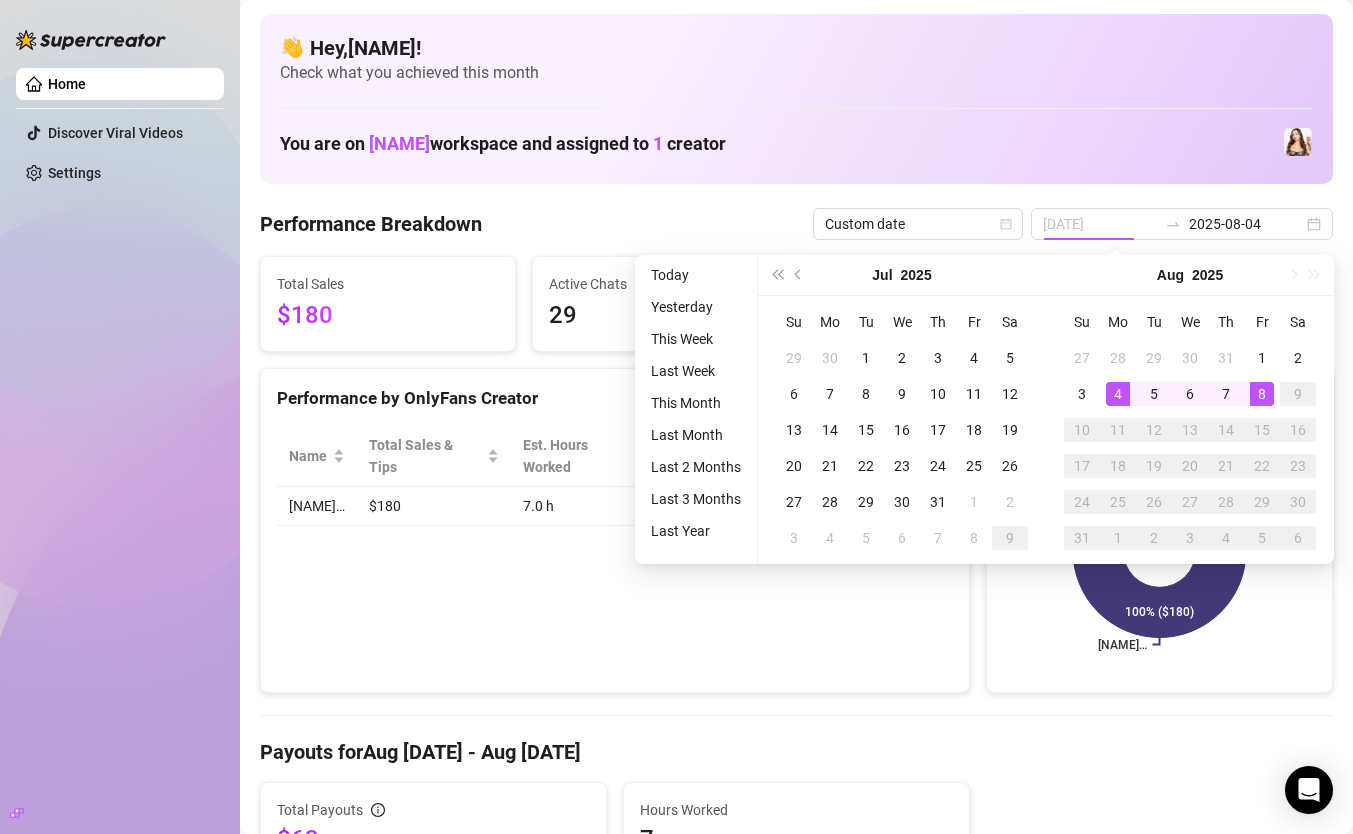click on "8" at bounding box center [1262, 394] 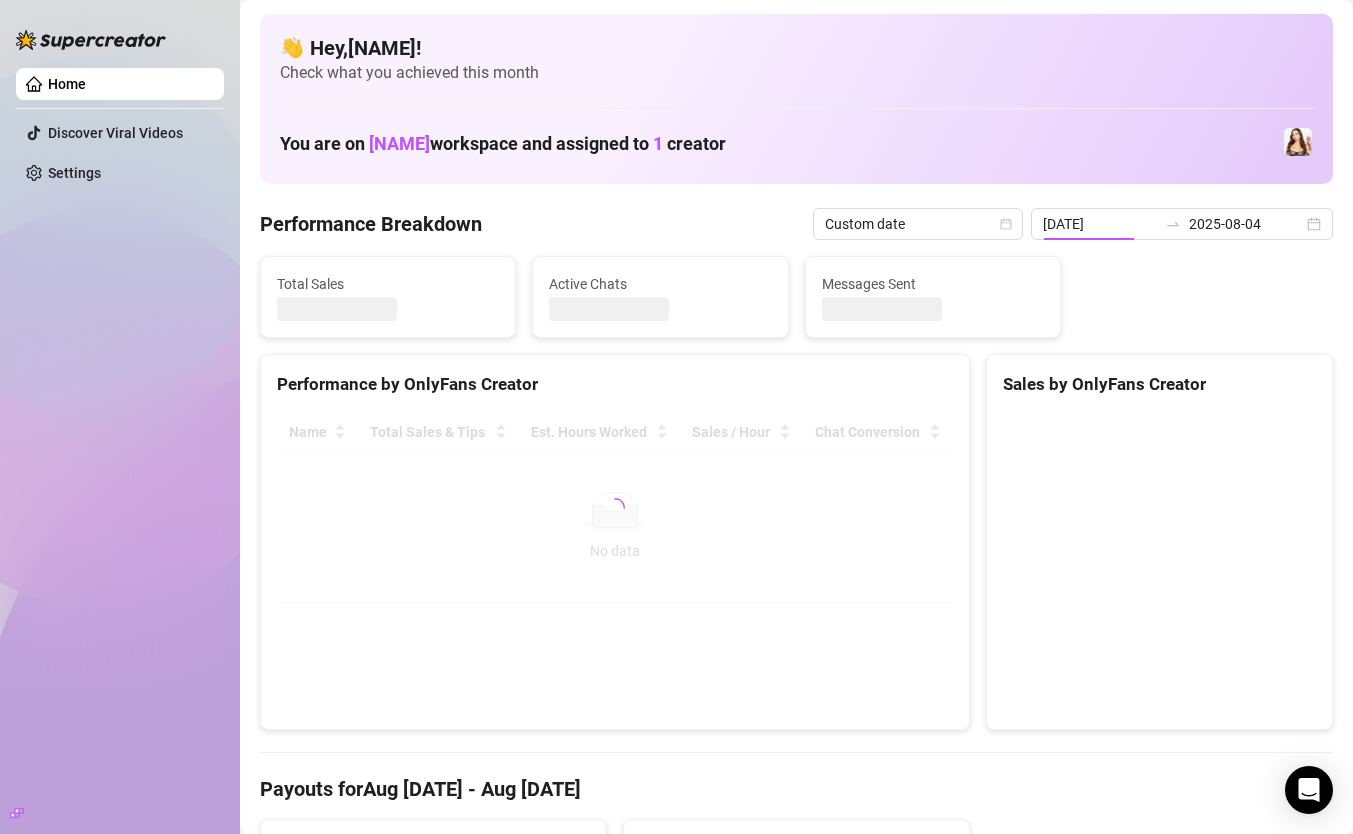type on "2025-08-04" 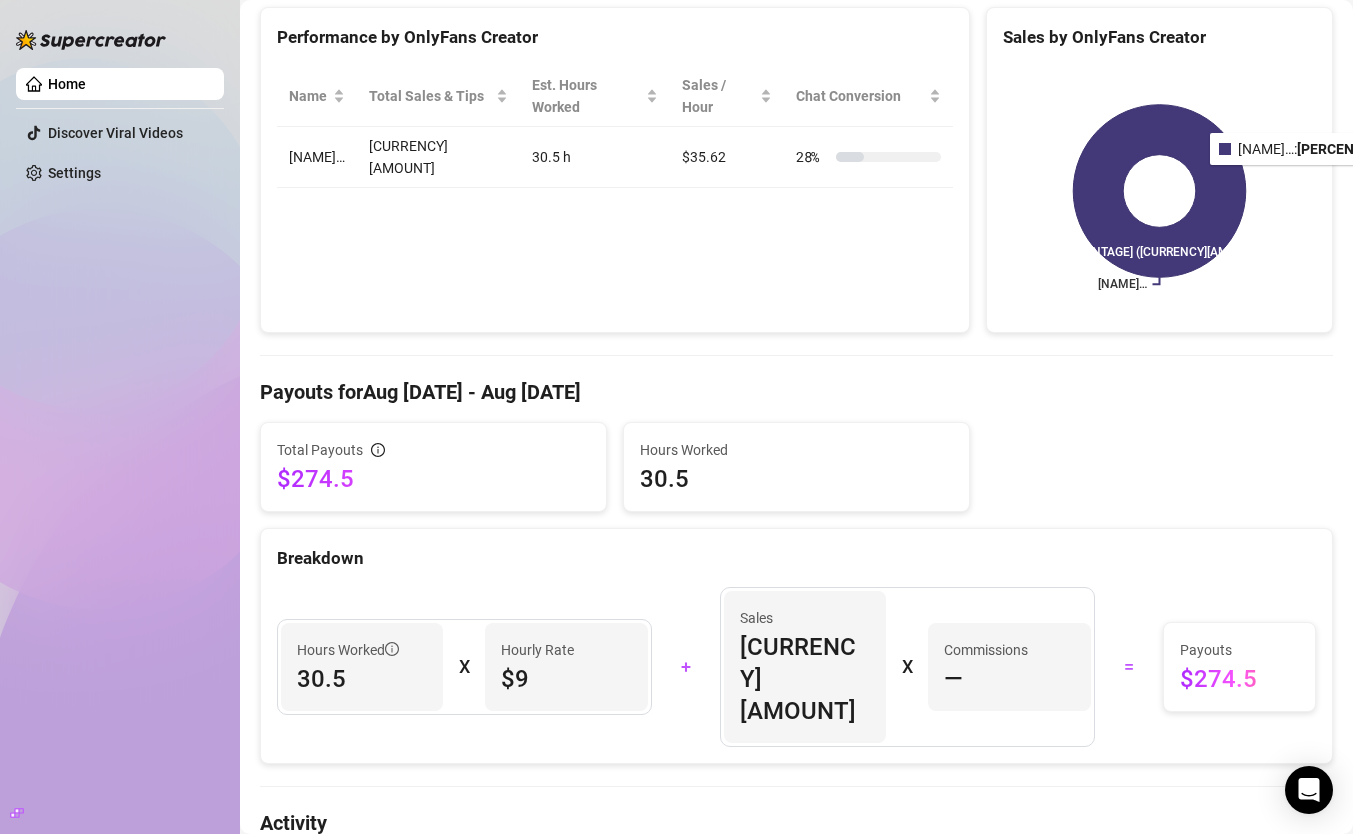 scroll, scrollTop: 0, scrollLeft: 0, axis: both 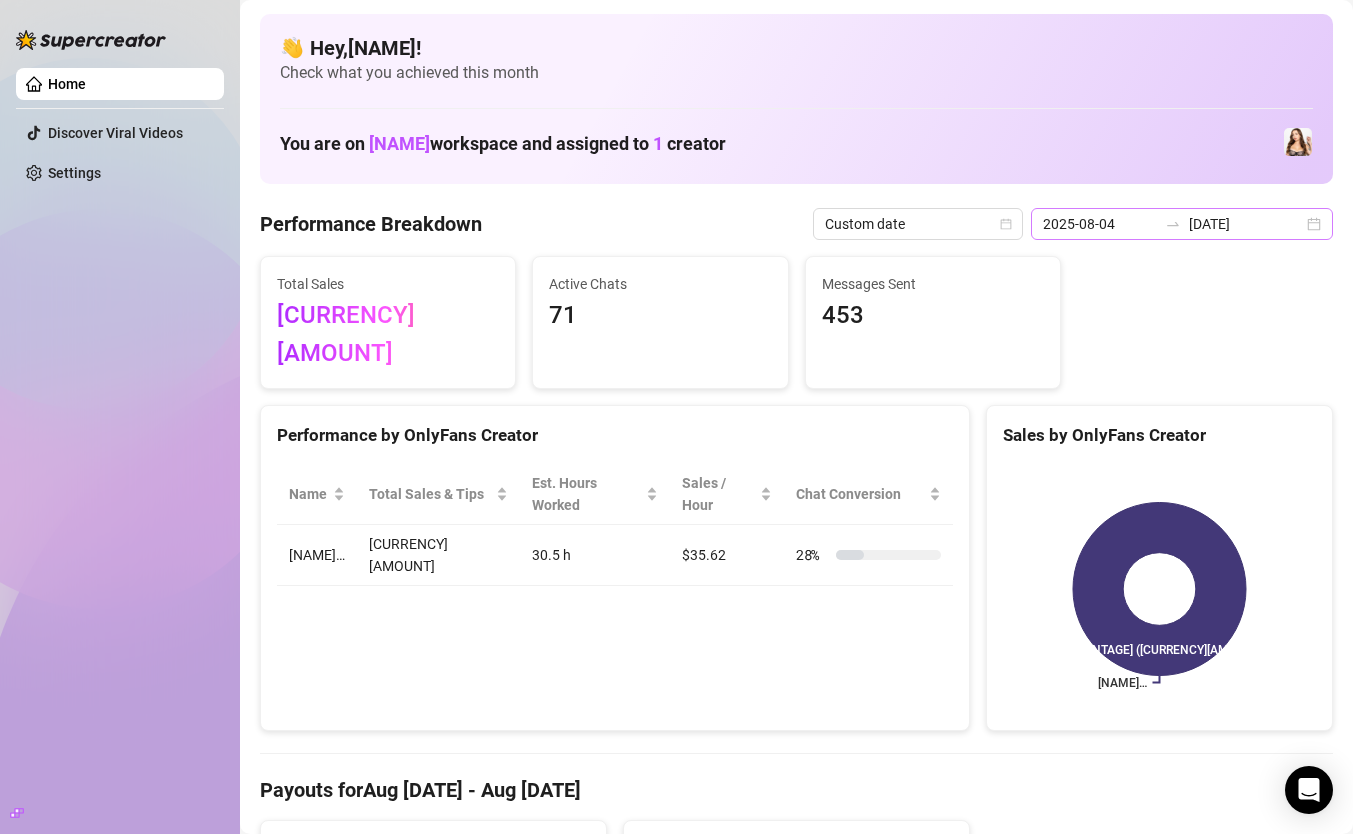 click on "2025-08-04 2025-08-08" at bounding box center (1182, 224) 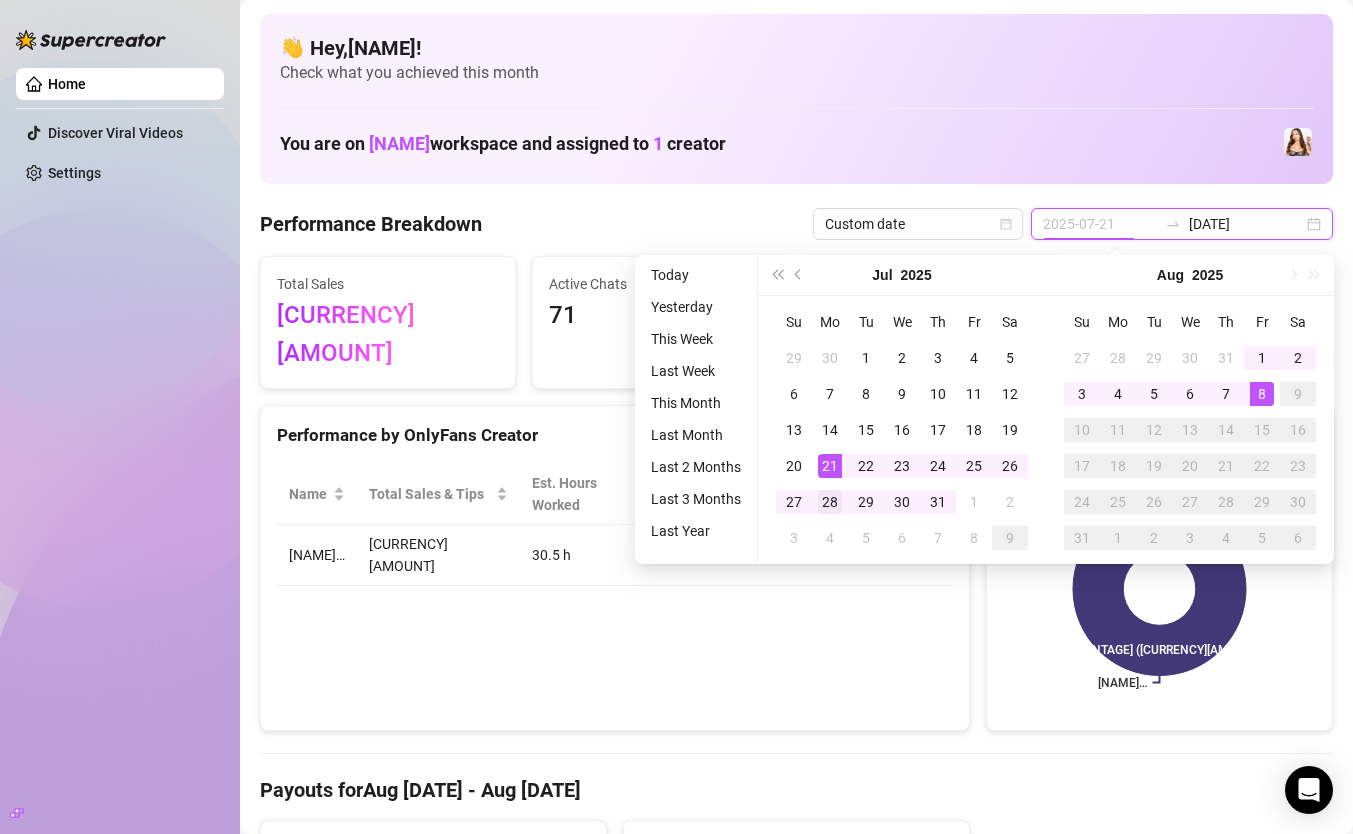 type on "2025-07-28" 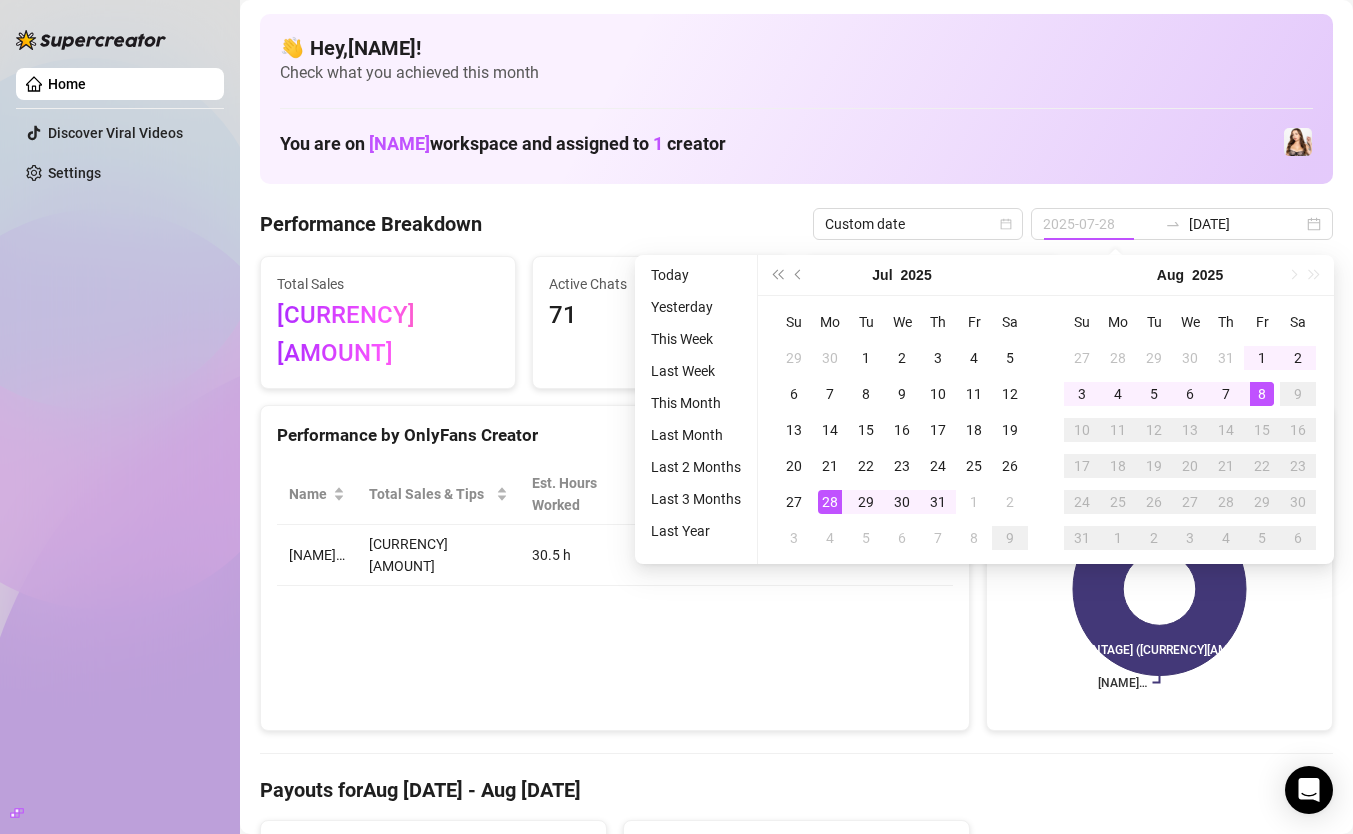 click on "28" at bounding box center (830, 502) 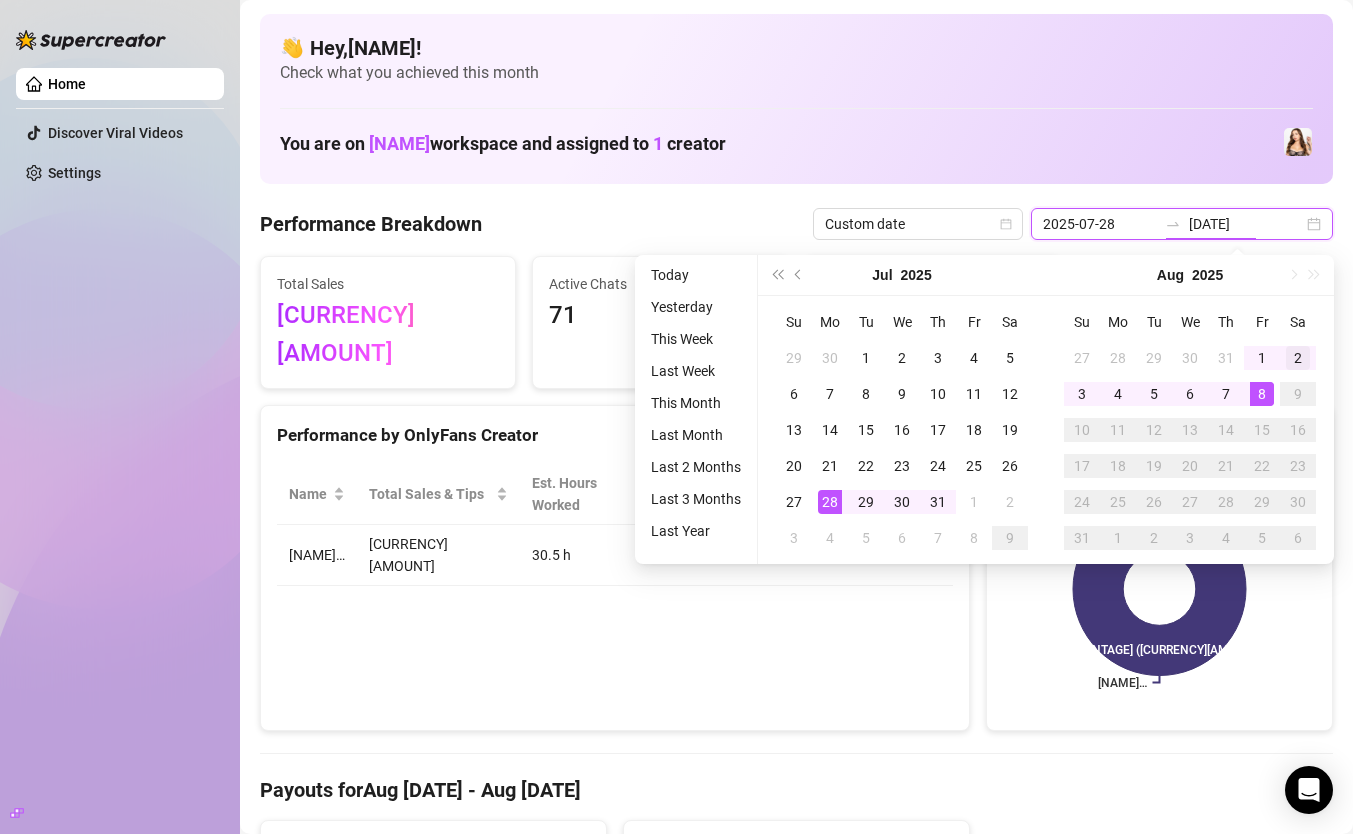 type on "2025-08-02" 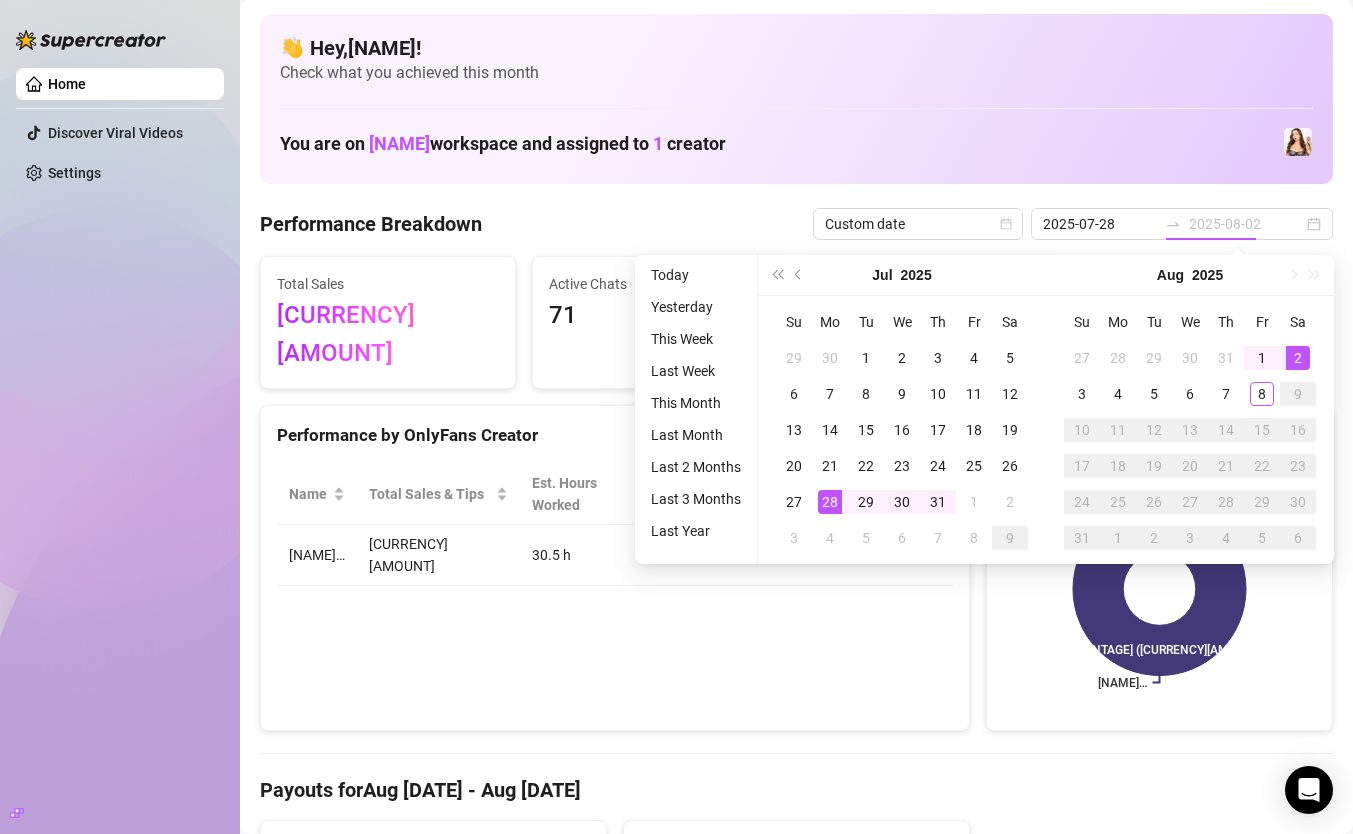 click on "2" at bounding box center (1298, 358) 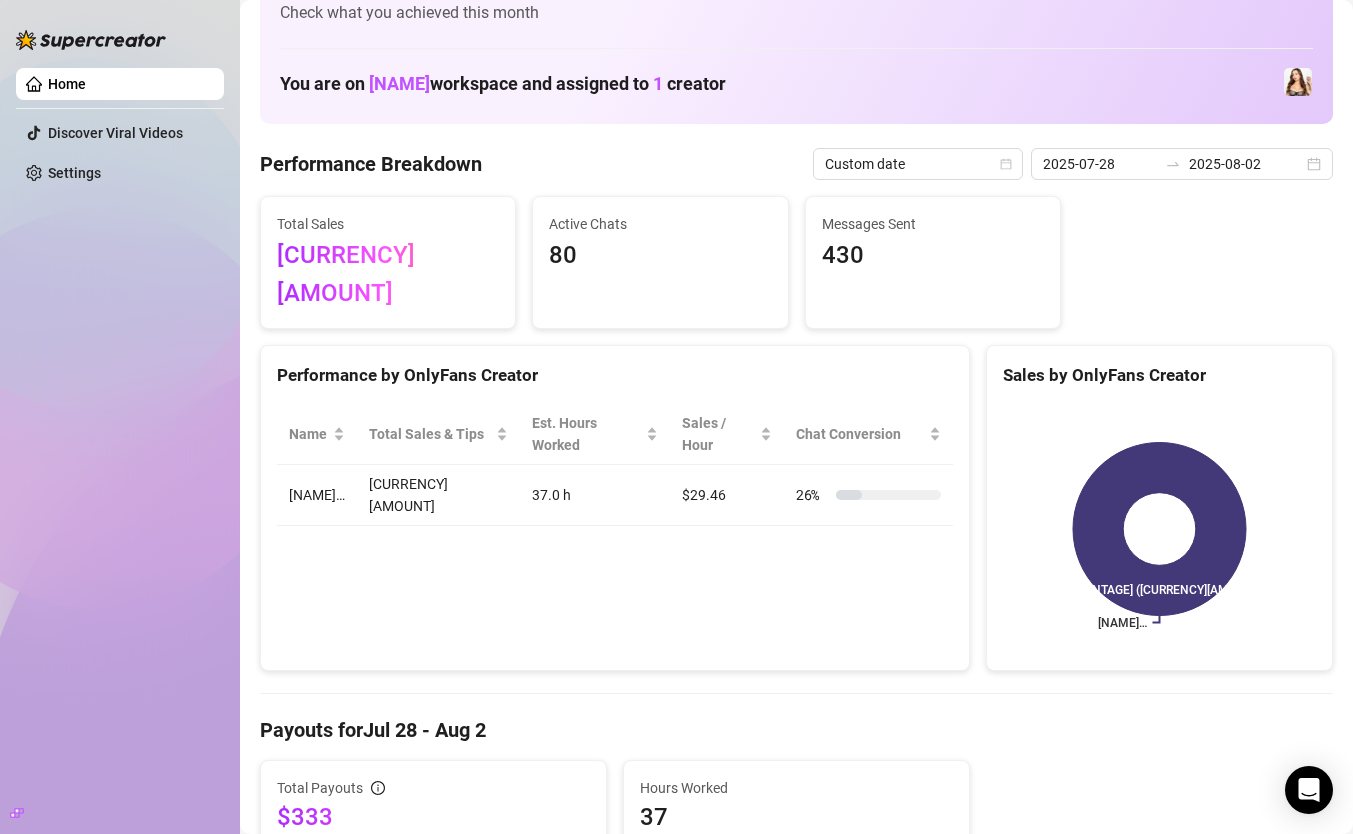 scroll, scrollTop: 0, scrollLeft: 0, axis: both 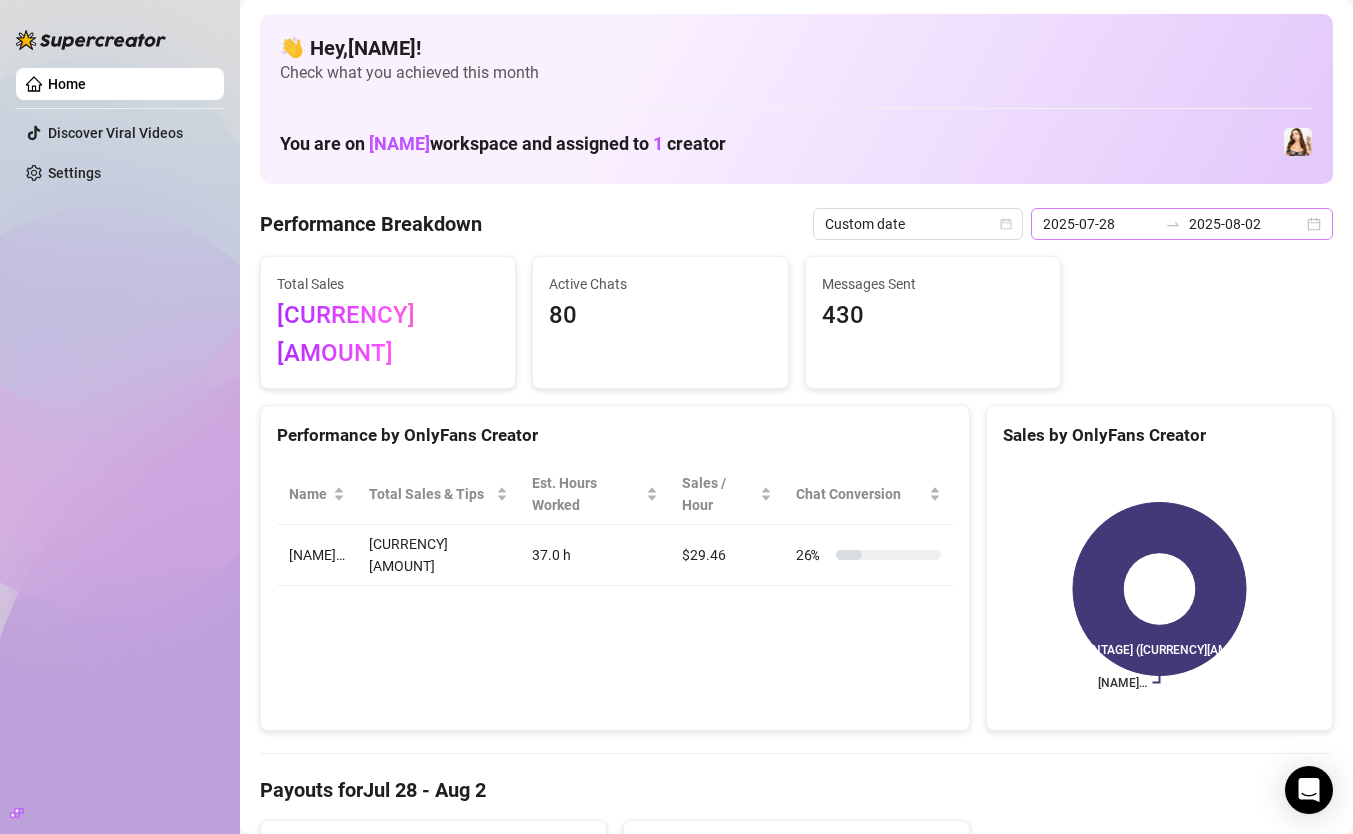 click on "2025-07-28 2025-08-02" at bounding box center [1182, 224] 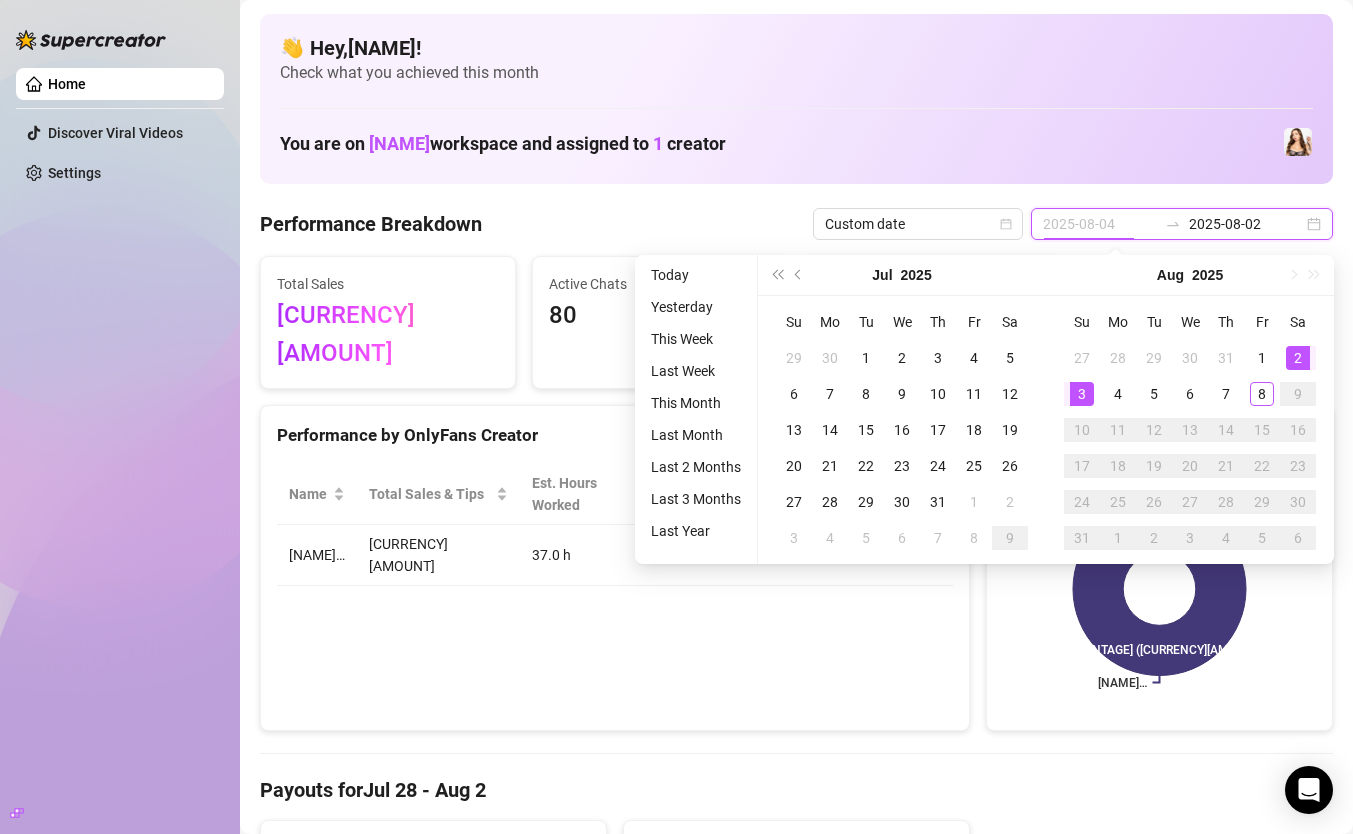 type on "2025-08-03" 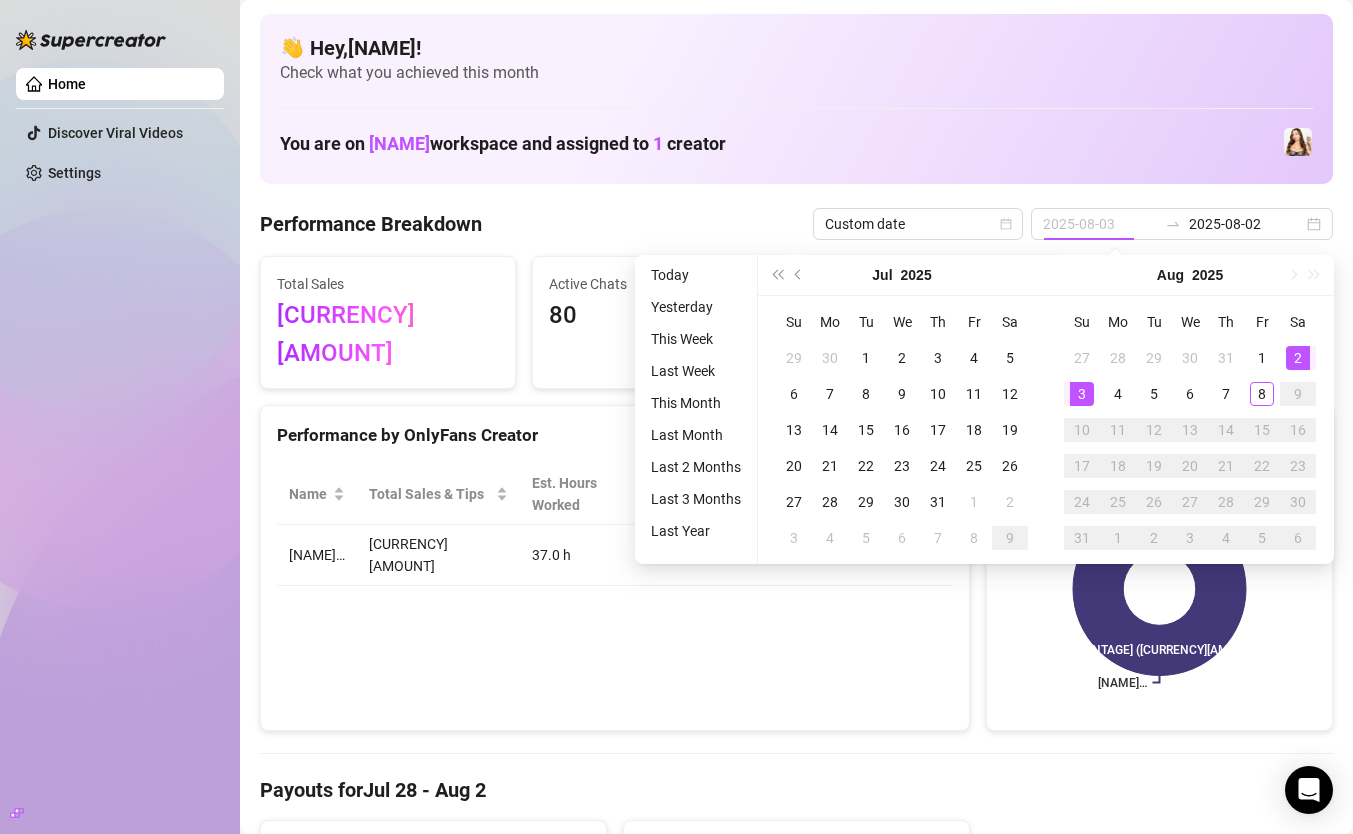 click on "3" at bounding box center (1082, 394) 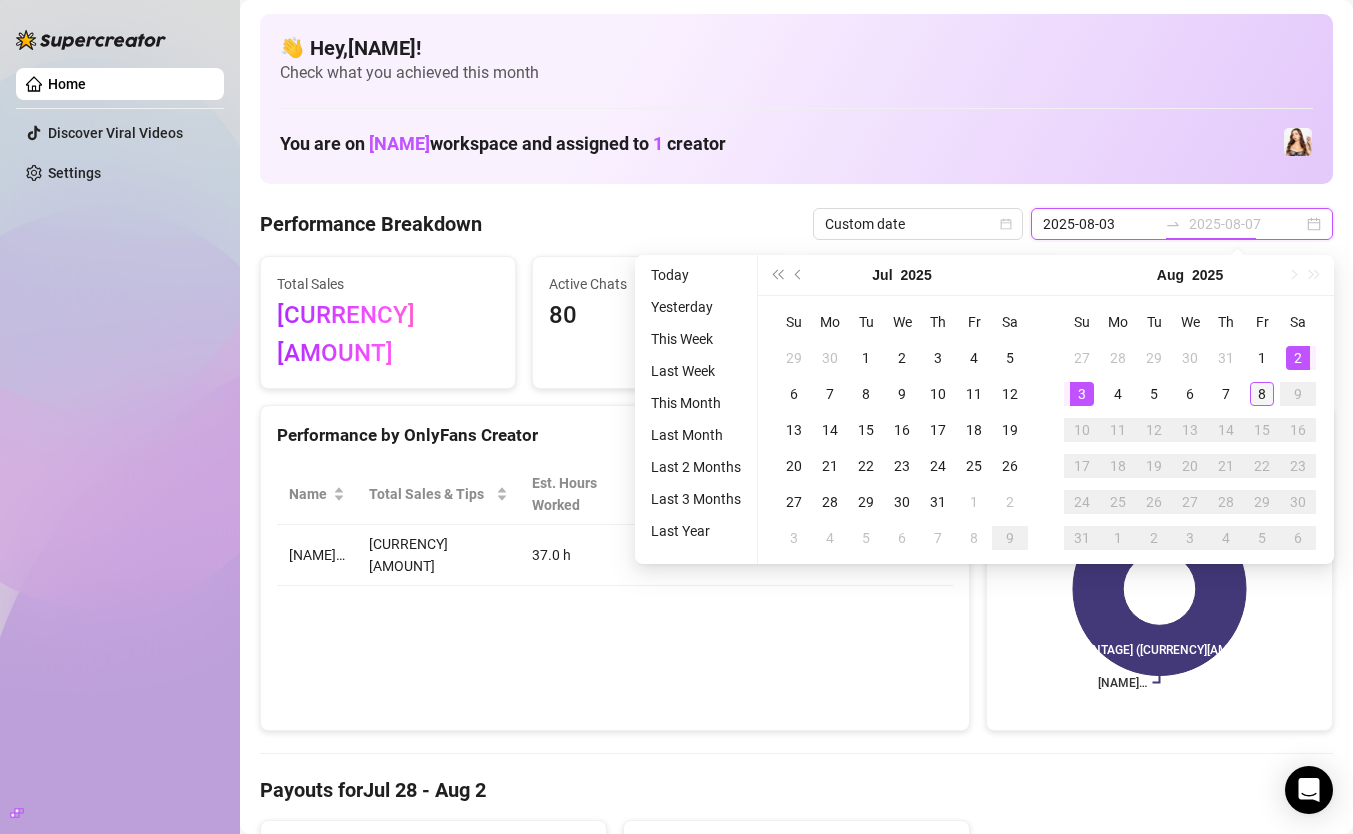 type on "[DATE]" 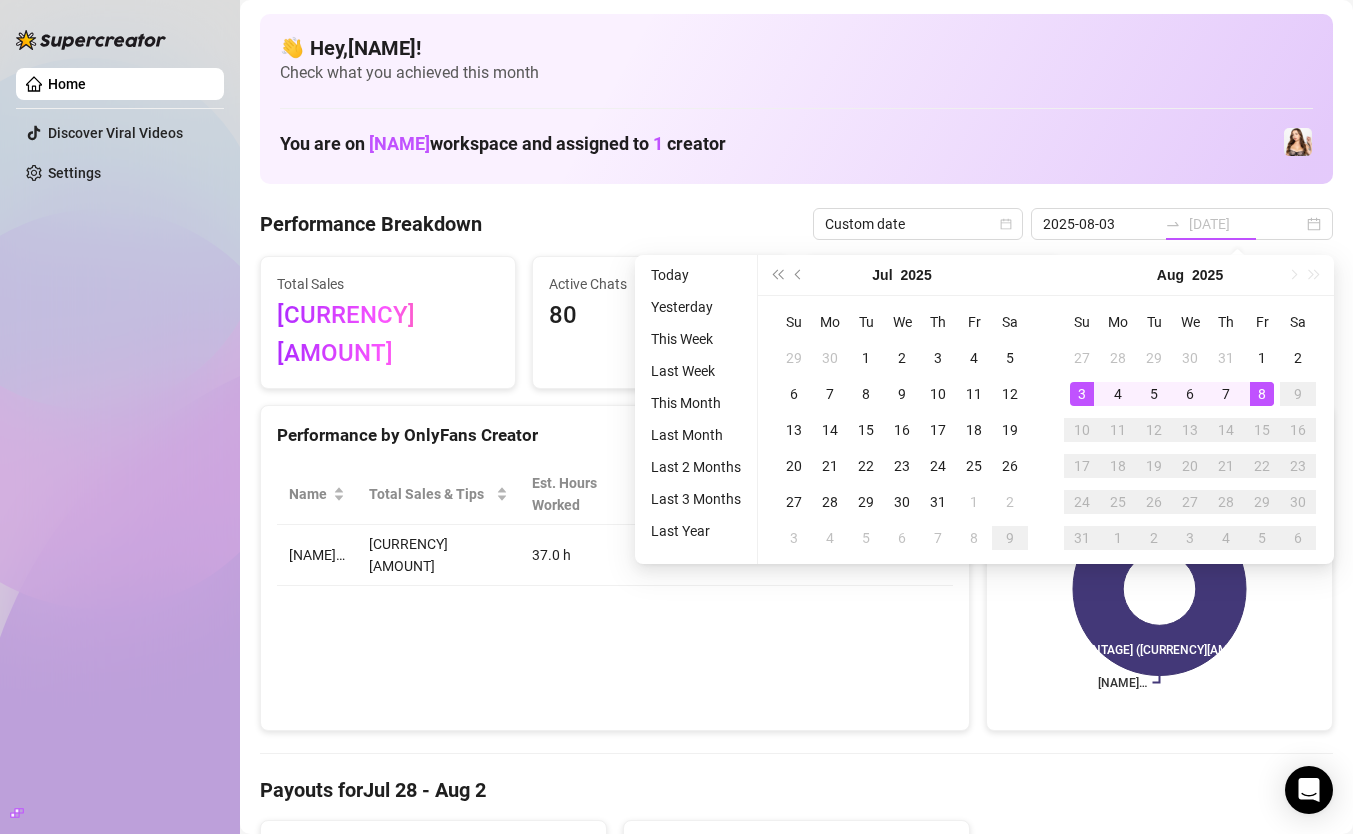 click on "8" at bounding box center [1262, 394] 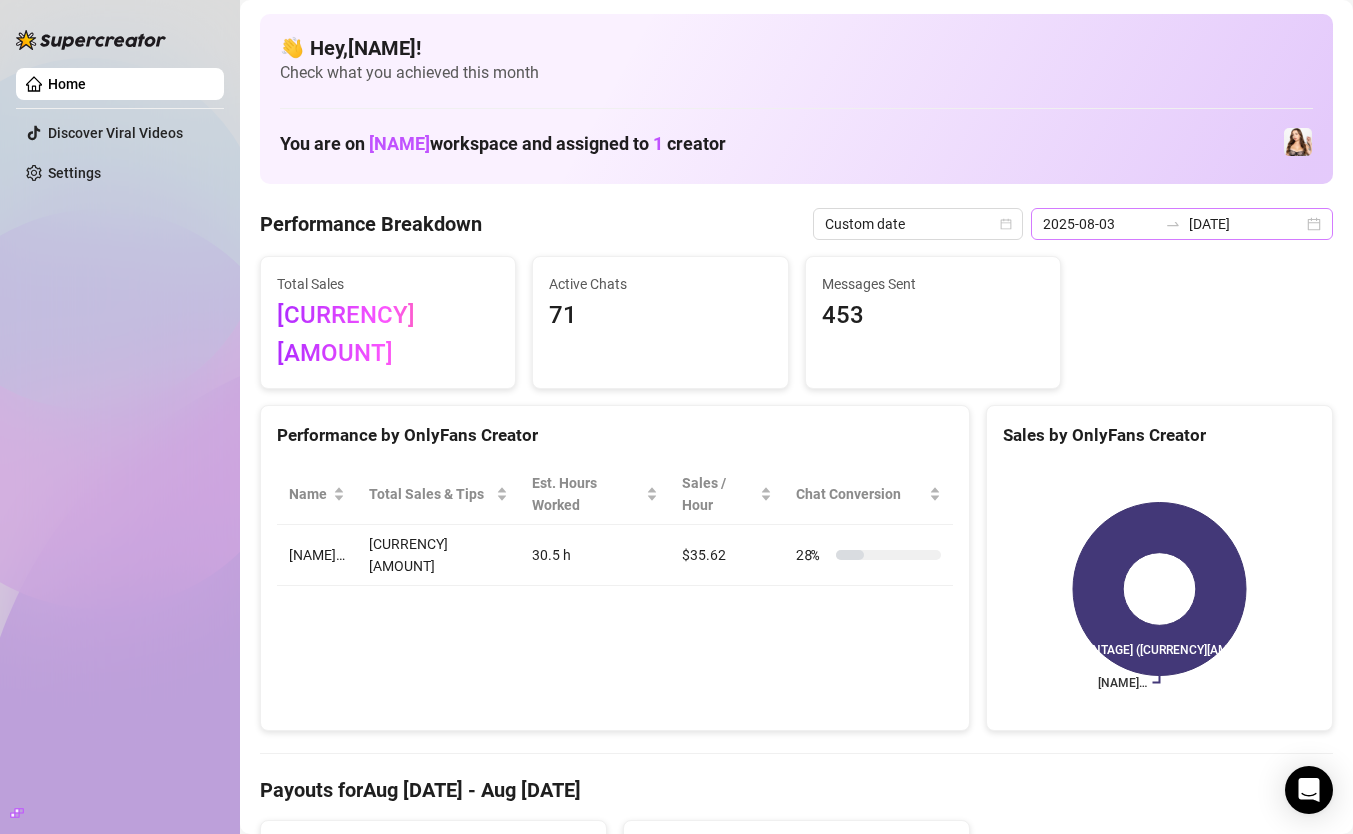 click on "2025-08-03 2025-08-08" at bounding box center [1182, 224] 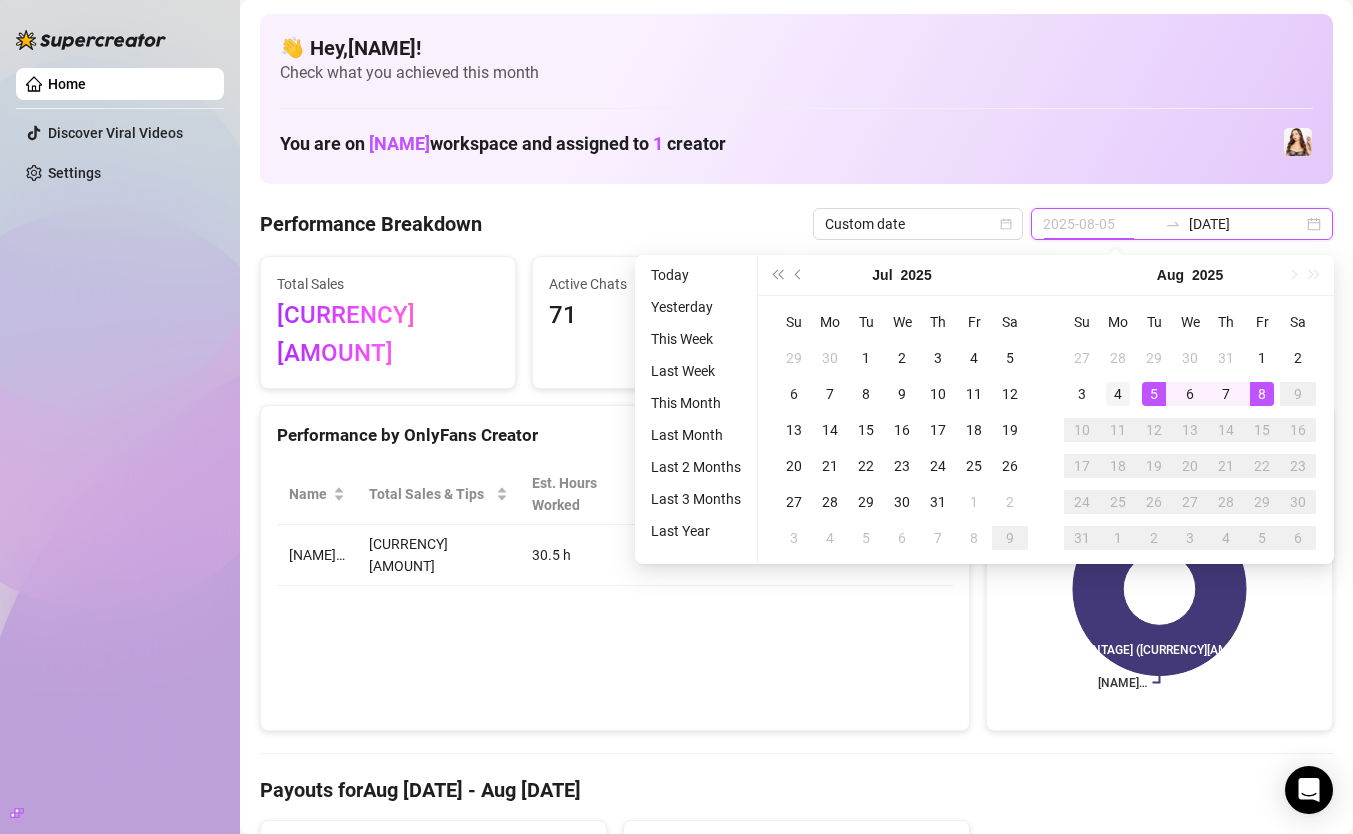 type on "2025-08-04" 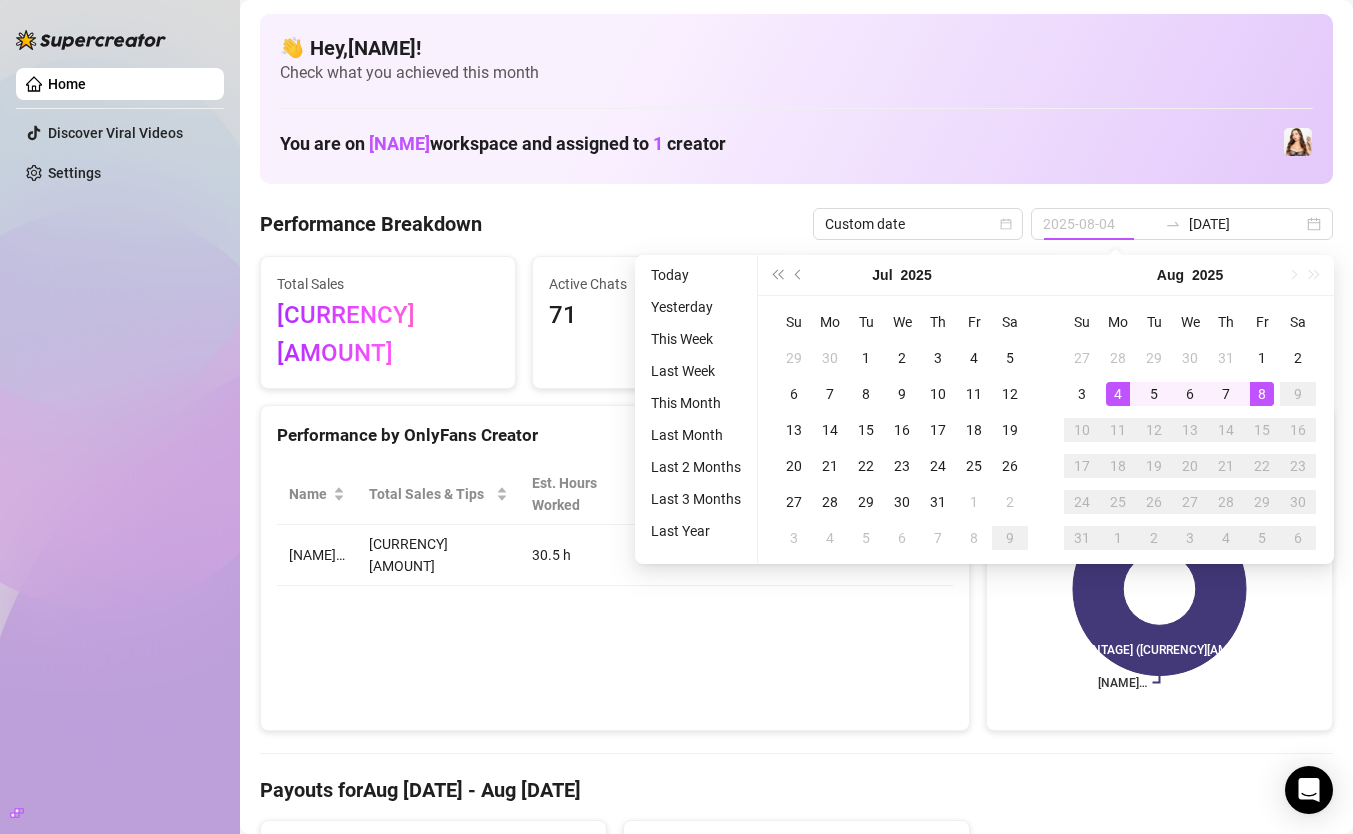 click on "4" at bounding box center [1118, 394] 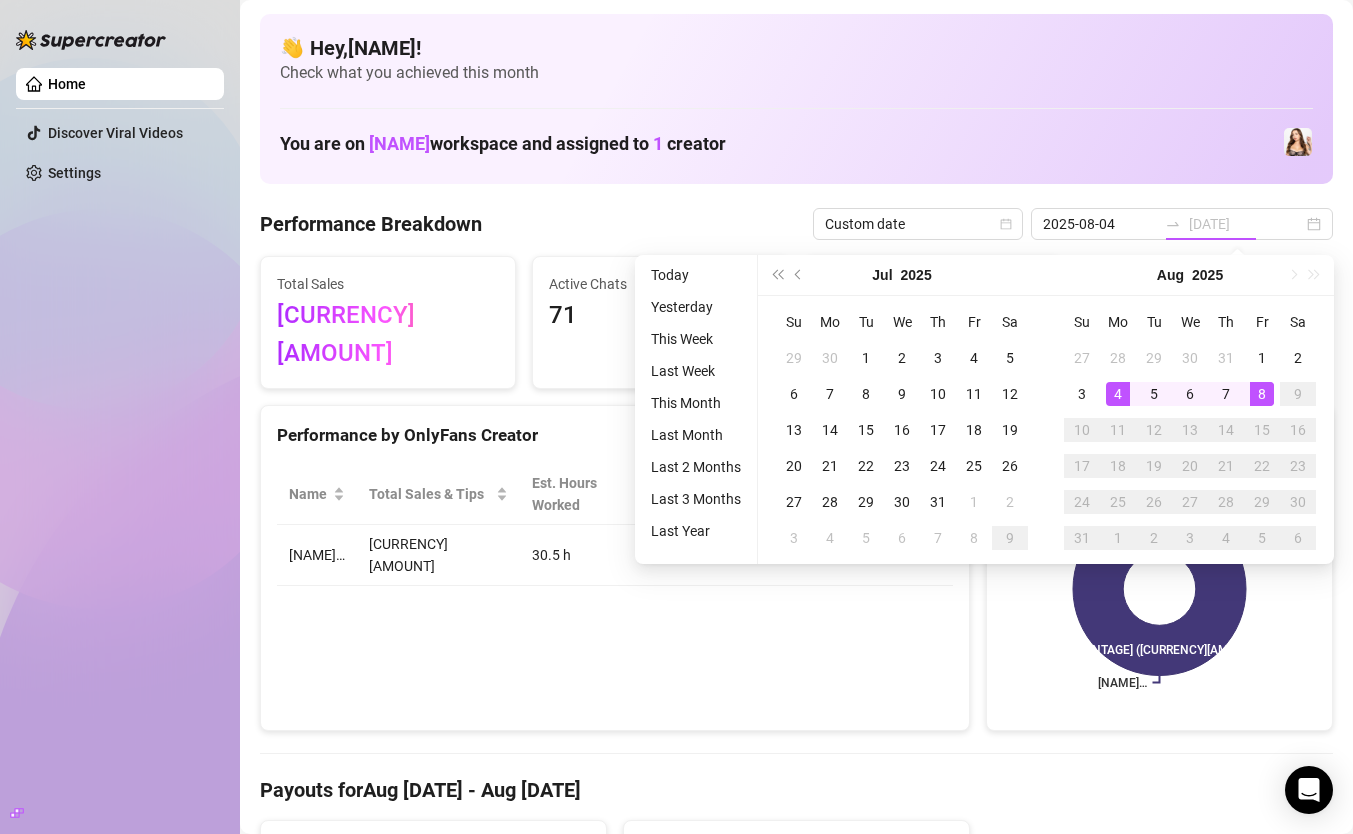 click on "4" at bounding box center (1118, 394) 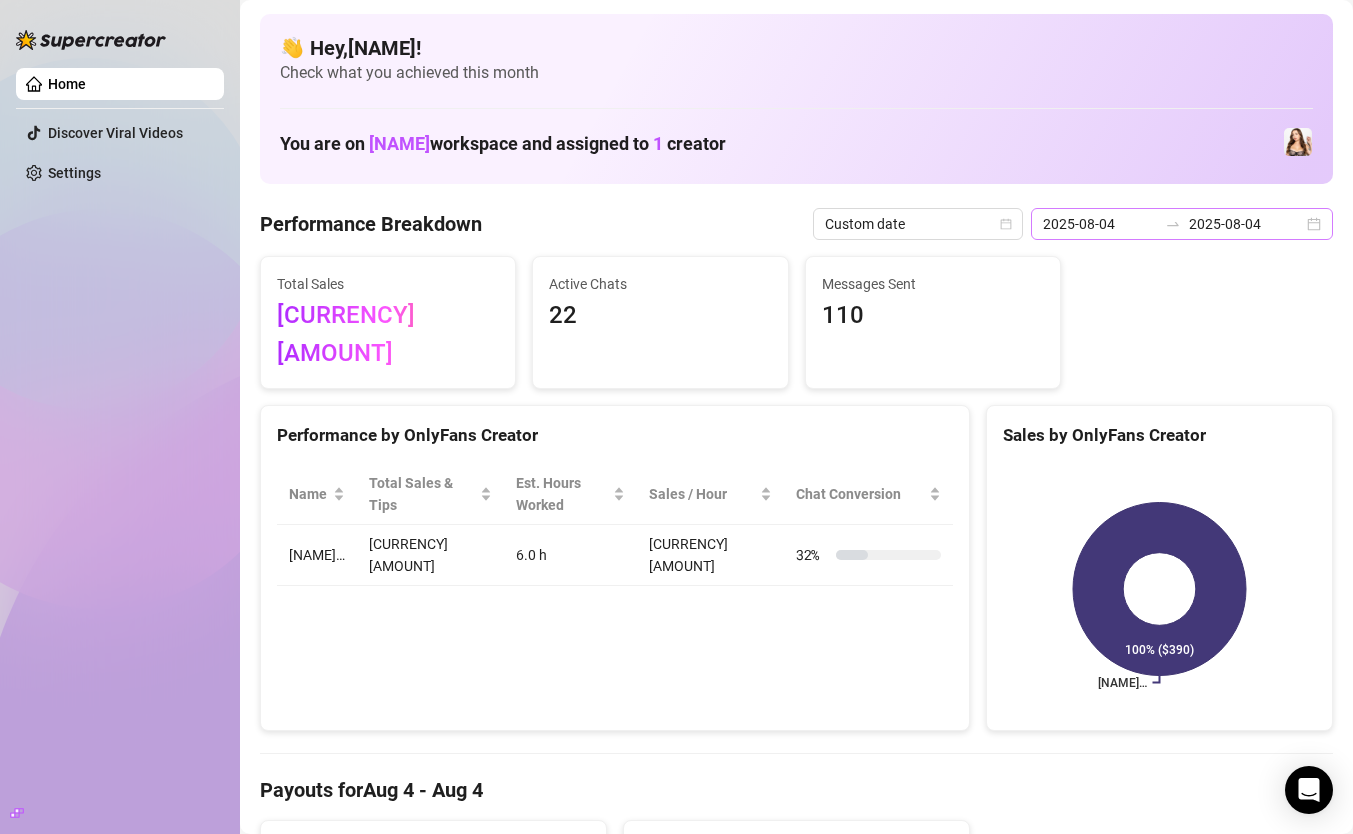 click on "2025-08-04 2025-08-04" at bounding box center (1182, 224) 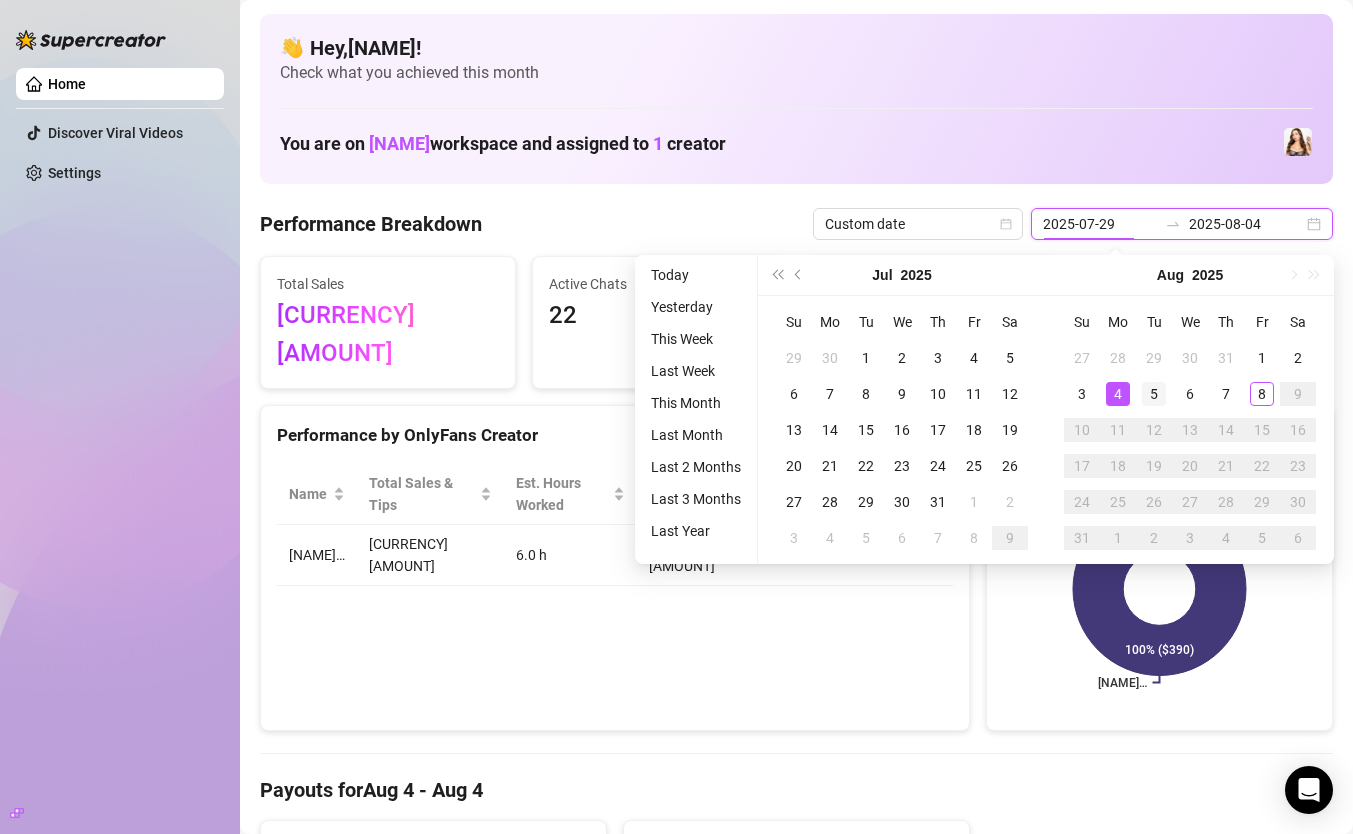 type on "2025-08-05" 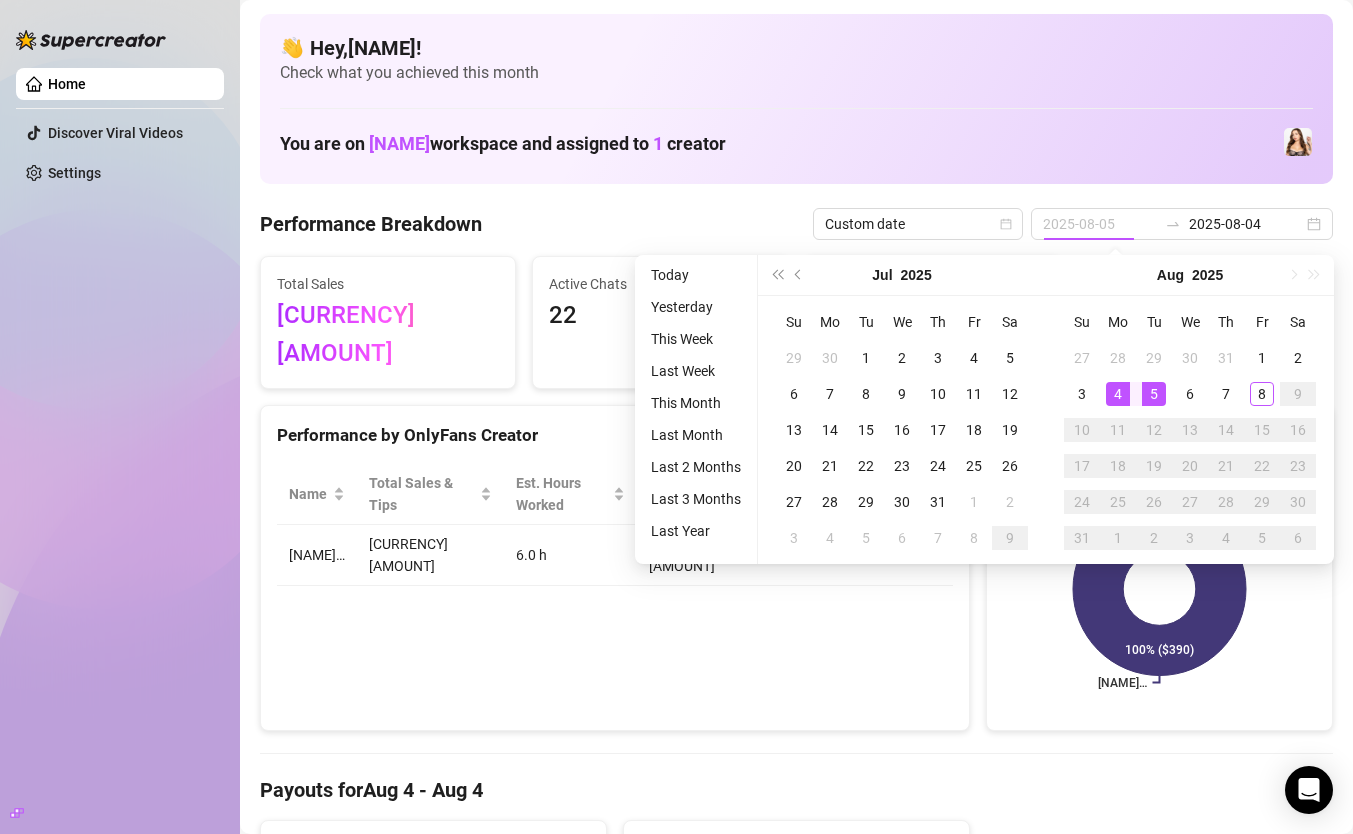click on "5" at bounding box center (1154, 394) 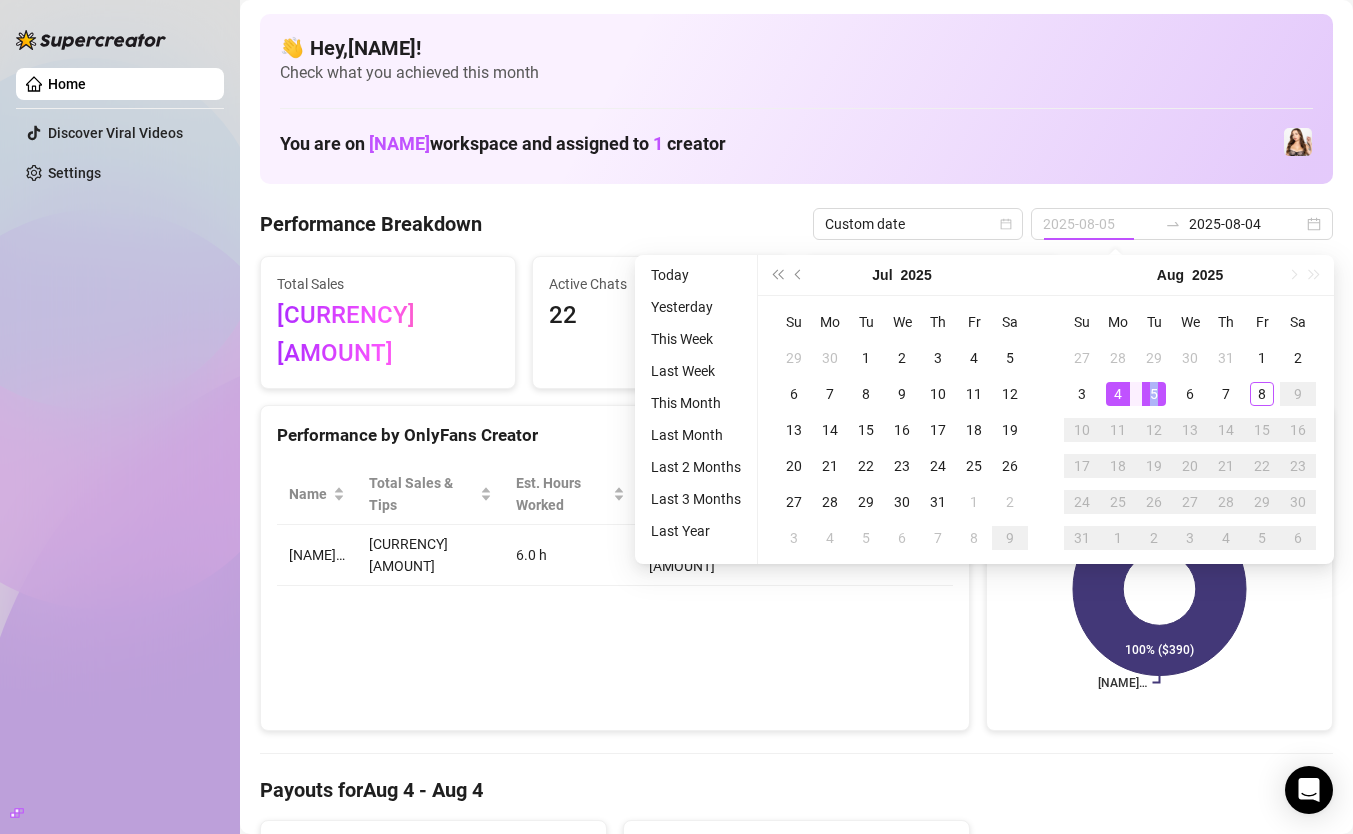 click on "5" at bounding box center (1154, 394) 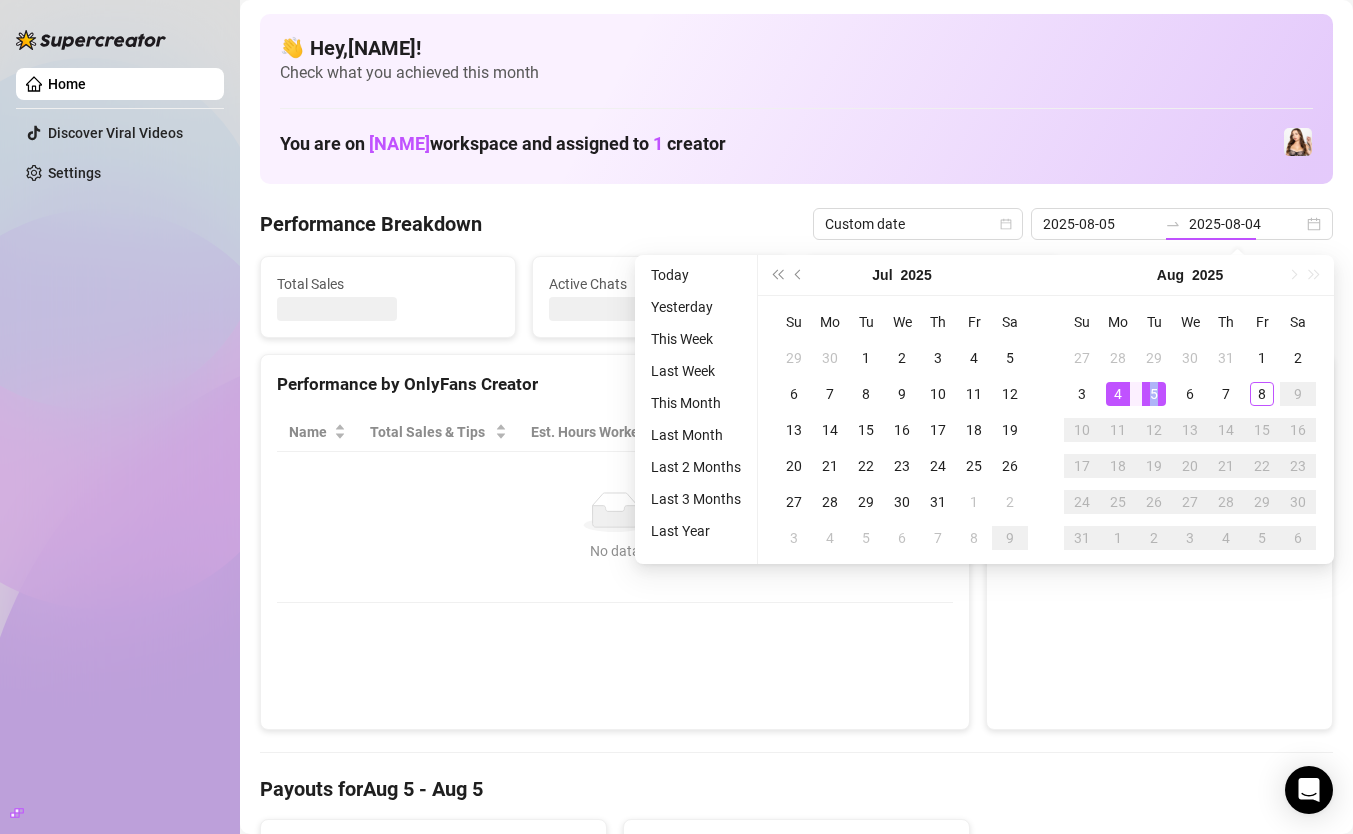 type on "2025-08-05" 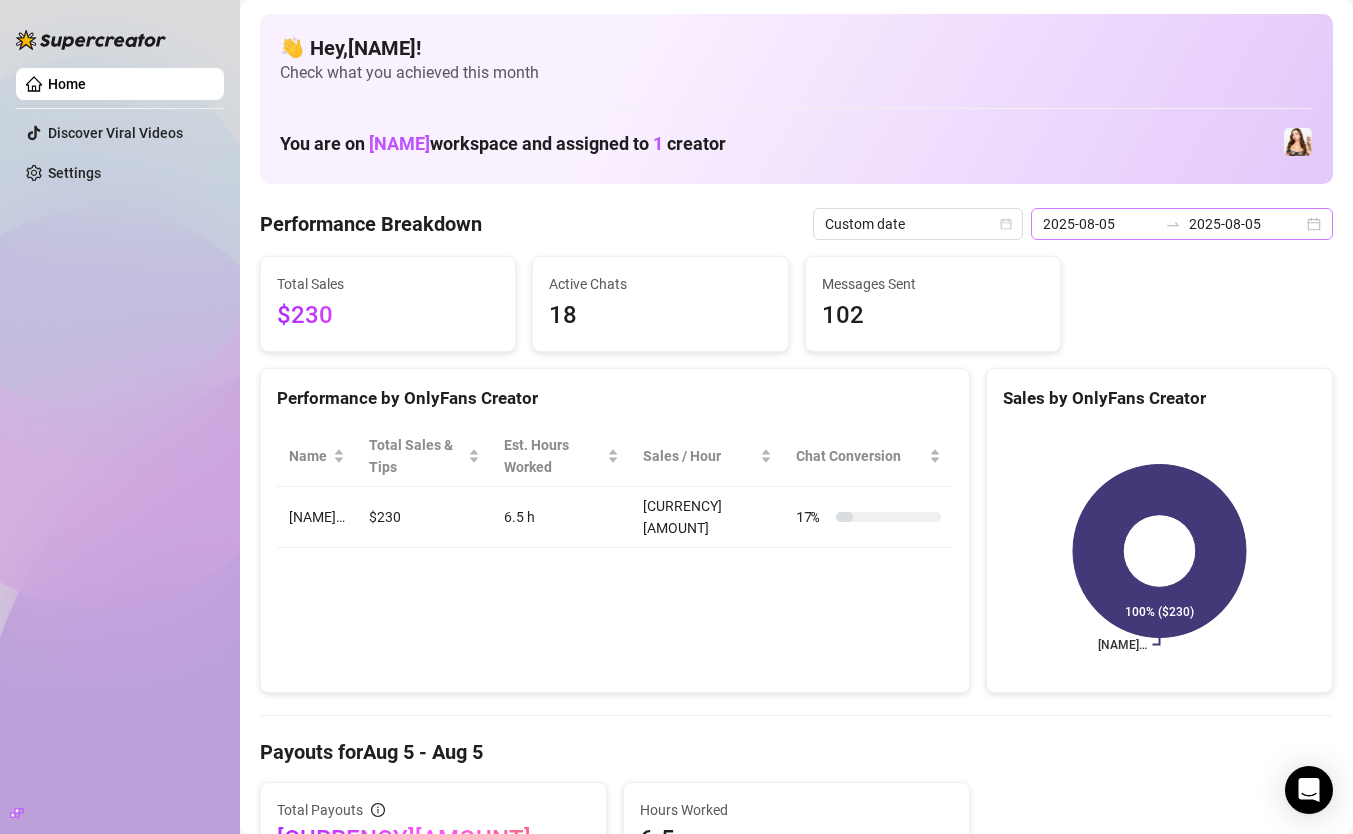 click on "2025-08-05 2025-08-05" at bounding box center [1182, 224] 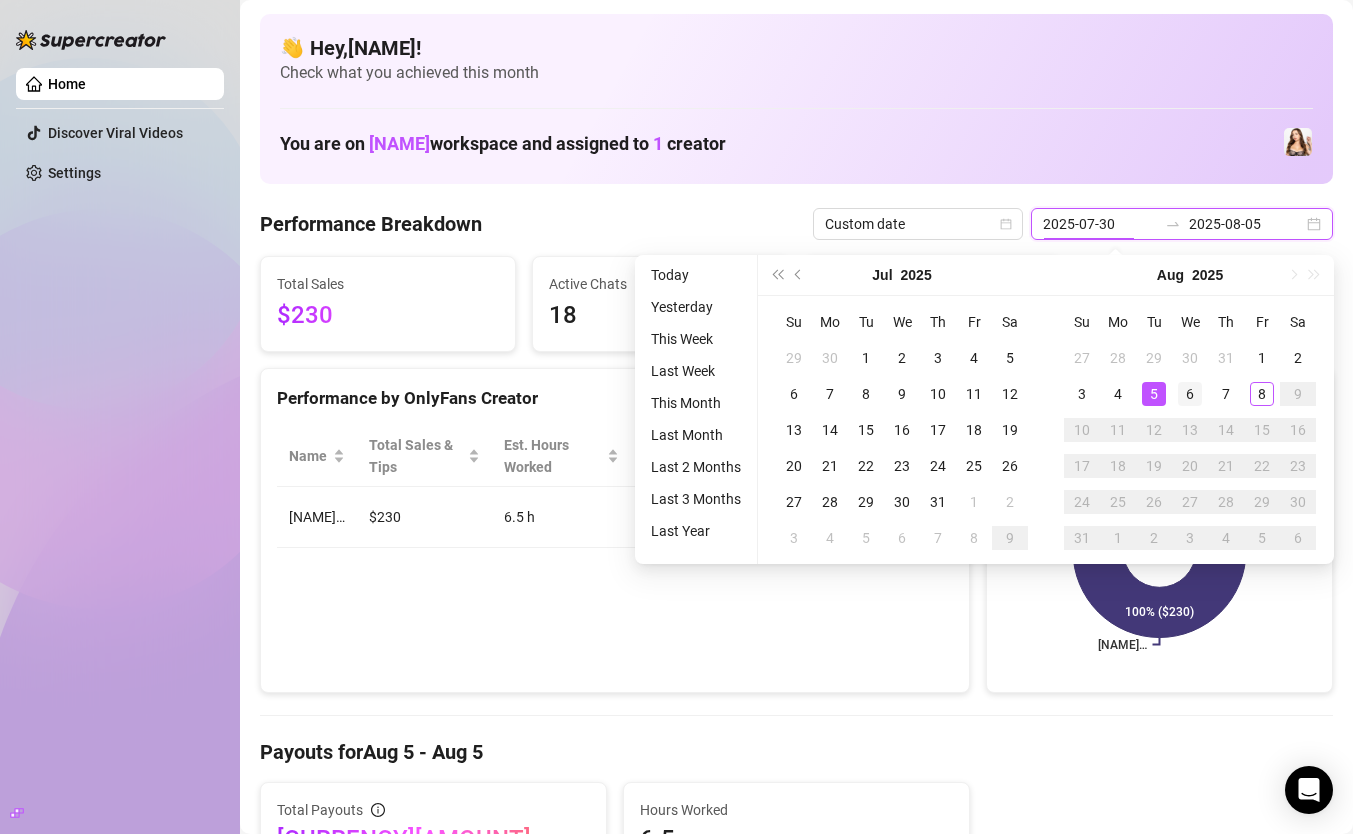 type on "2025-08-06" 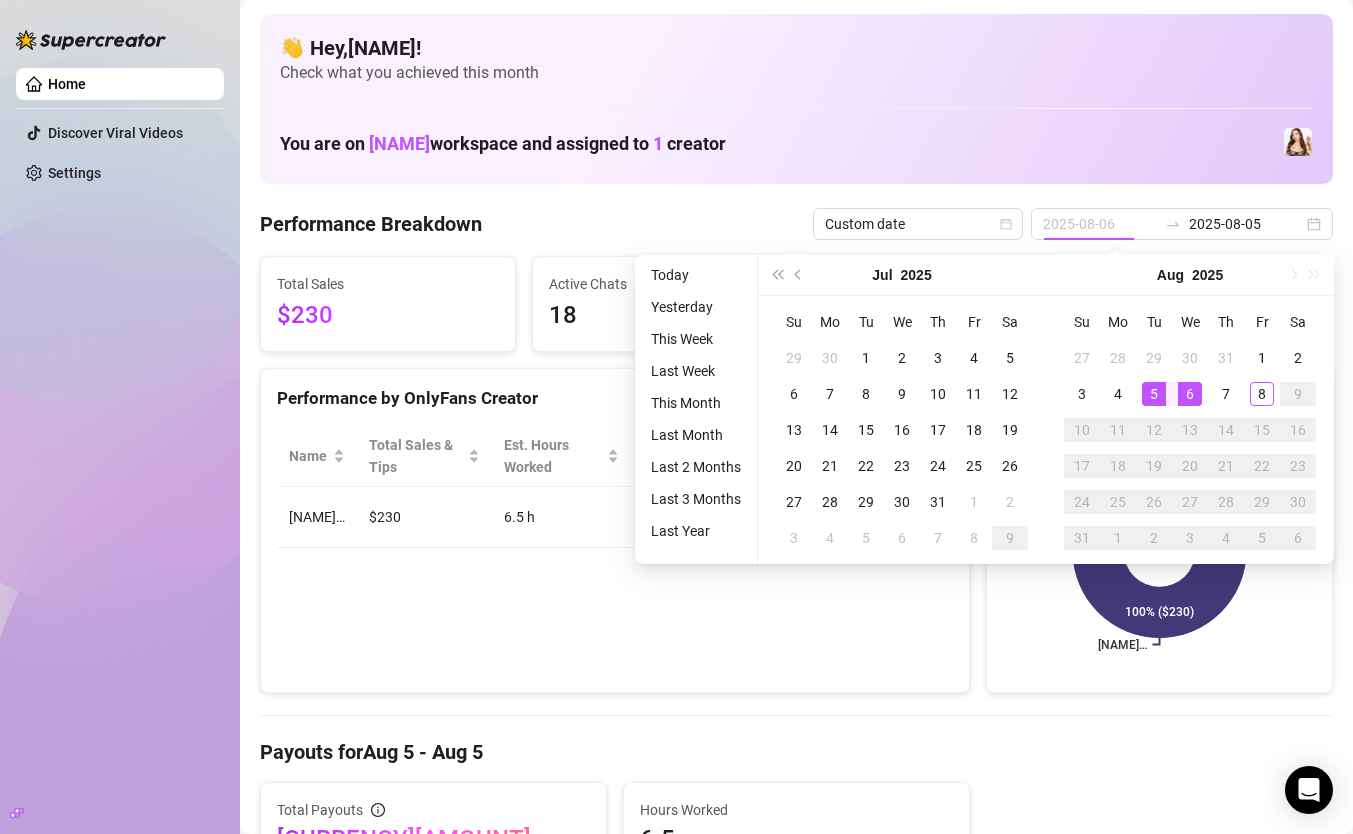 click on "6" at bounding box center [1190, 394] 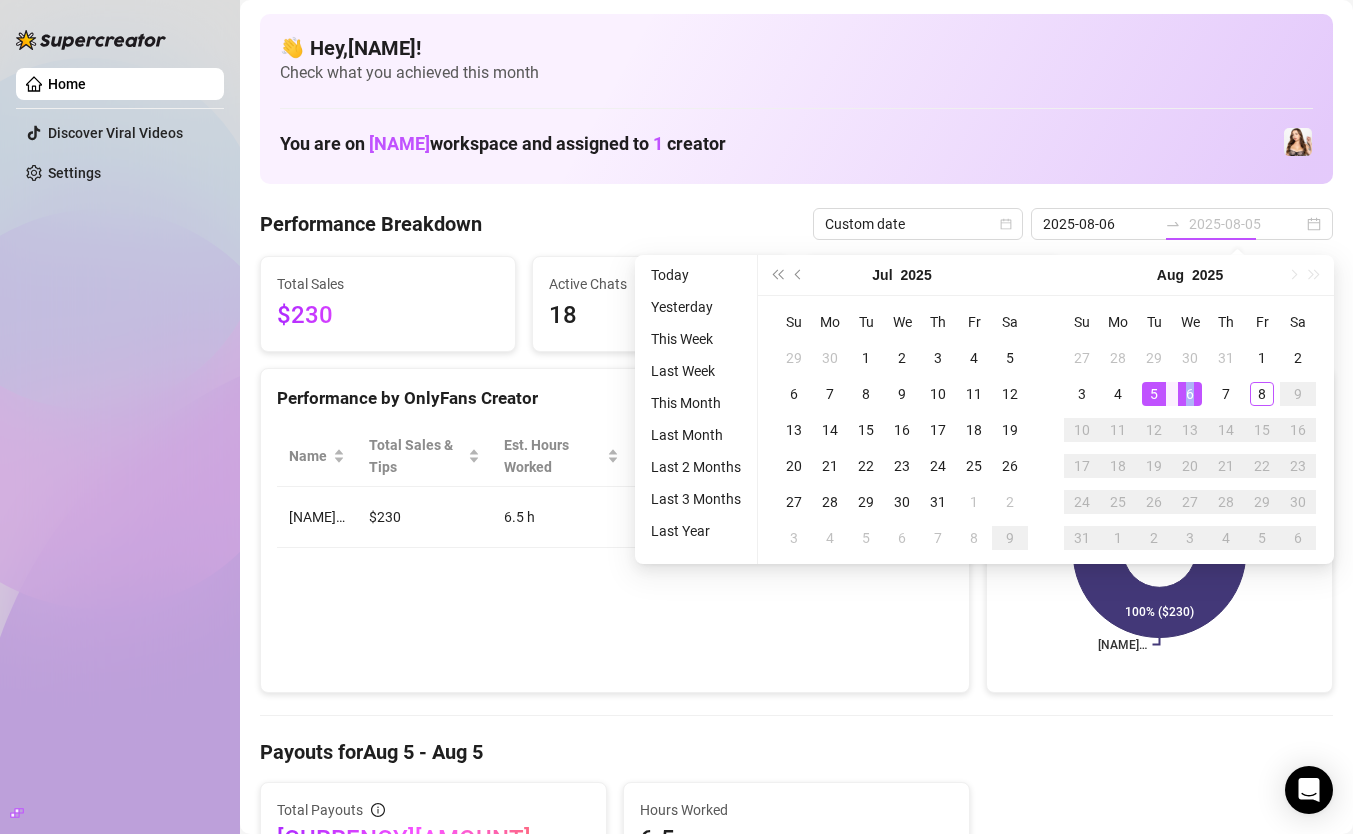 click on "6" at bounding box center (1190, 394) 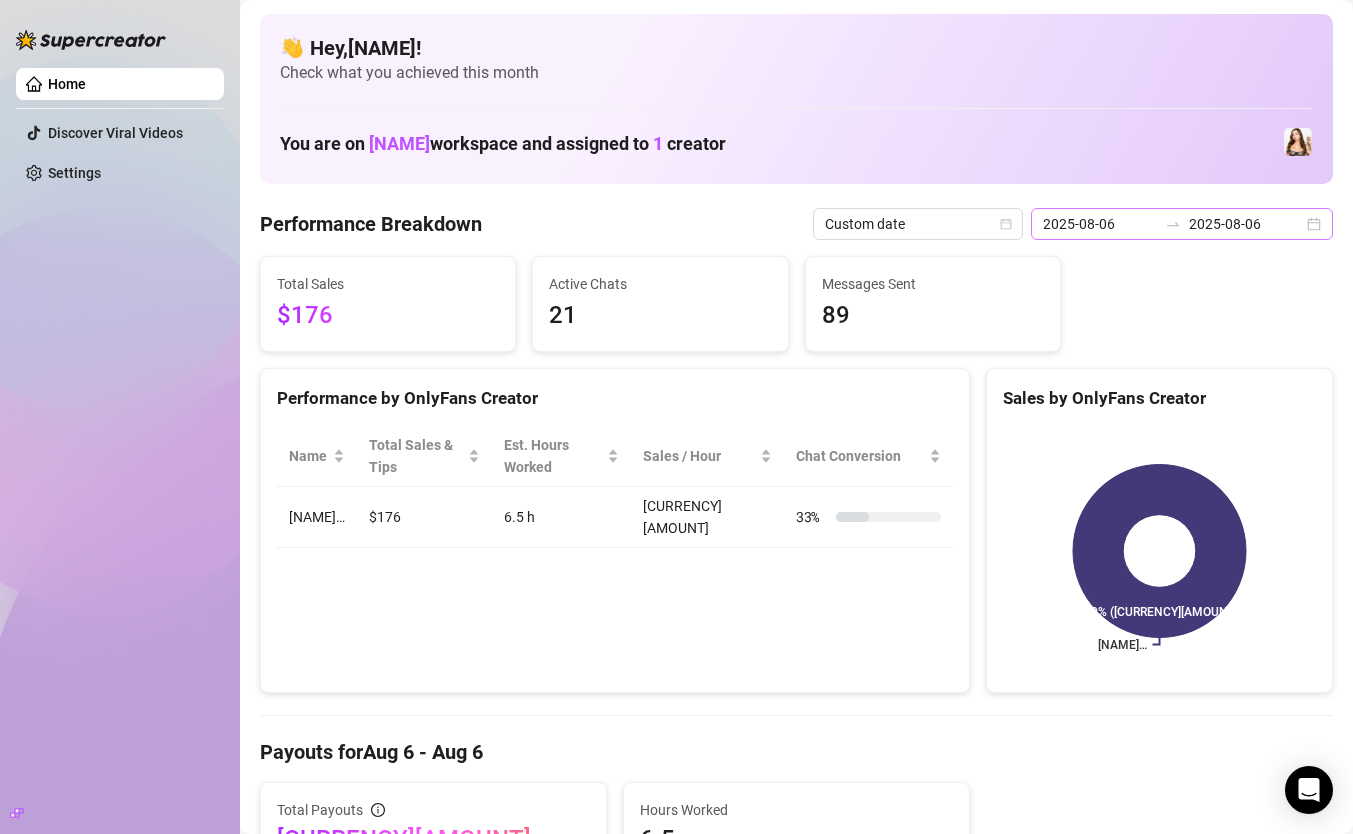 click on "2025-08-06 2025-08-06" at bounding box center [1182, 224] 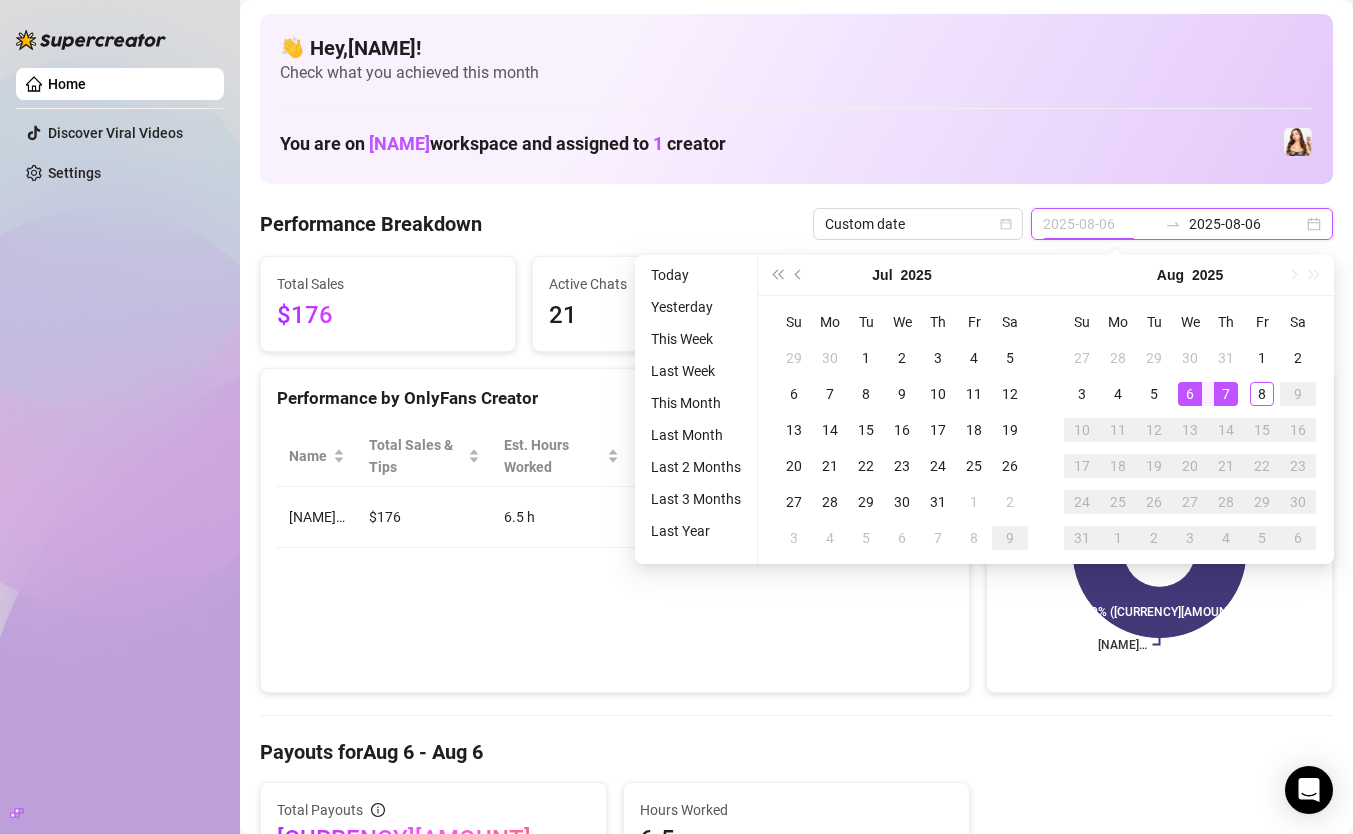type on "2025-08-07" 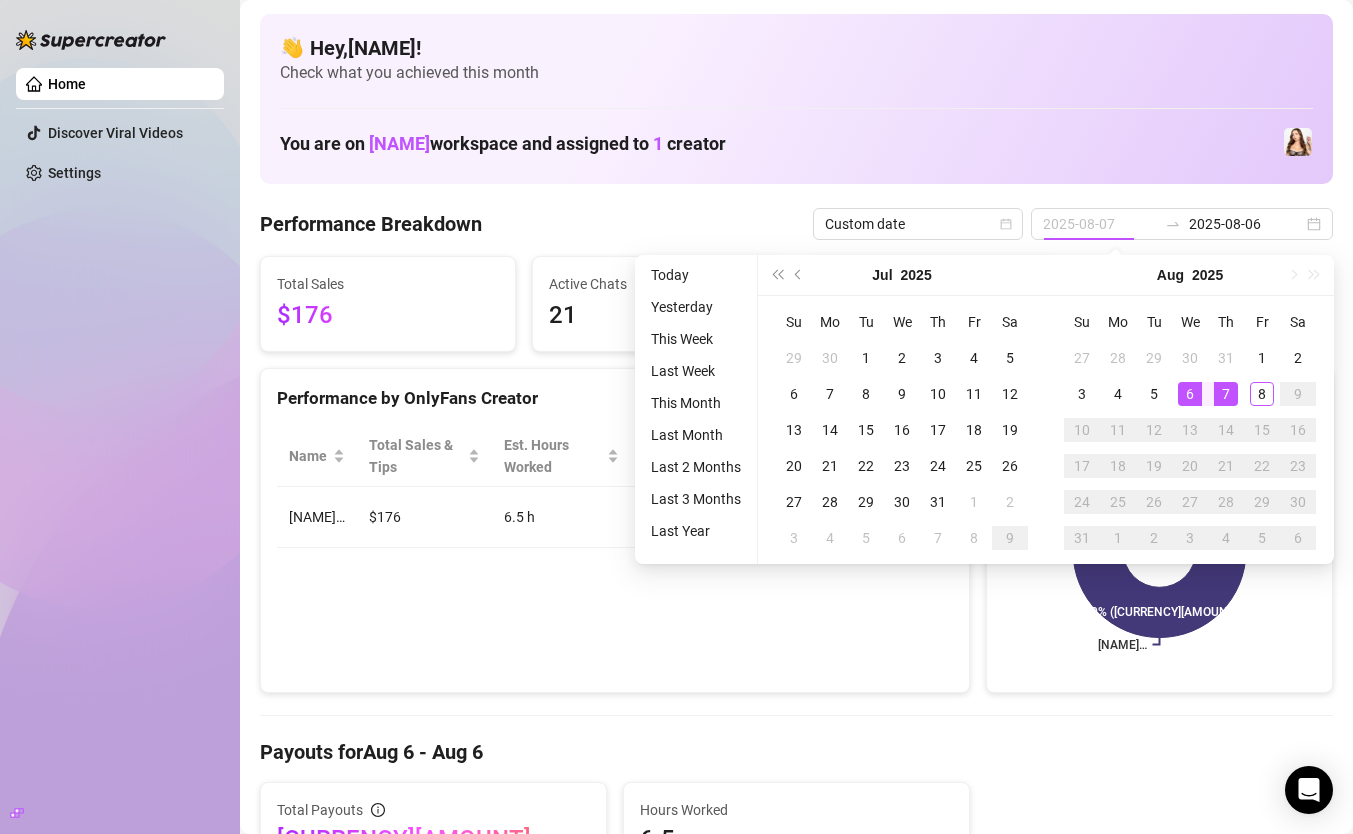 click on "7" at bounding box center (1226, 394) 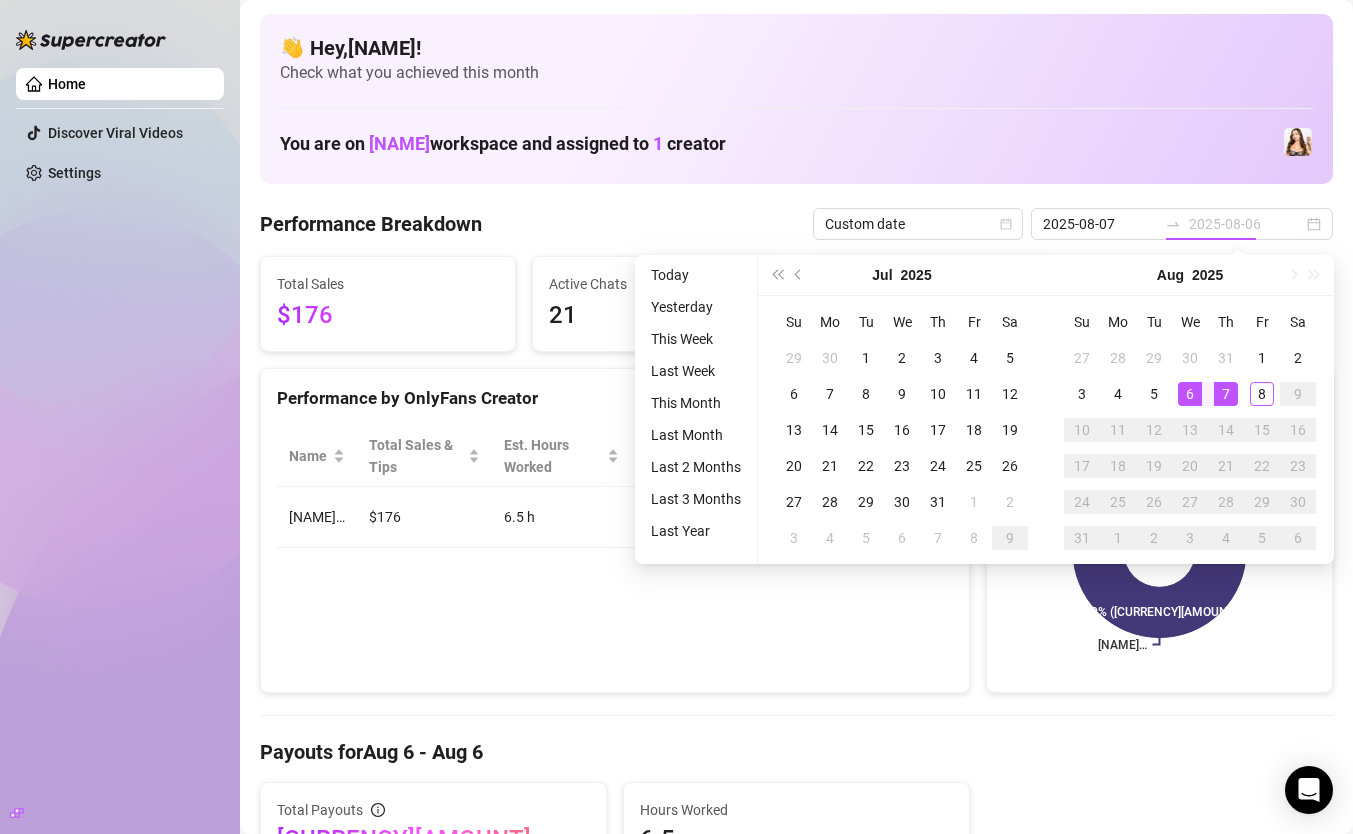 click on "7" at bounding box center (1226, 394) 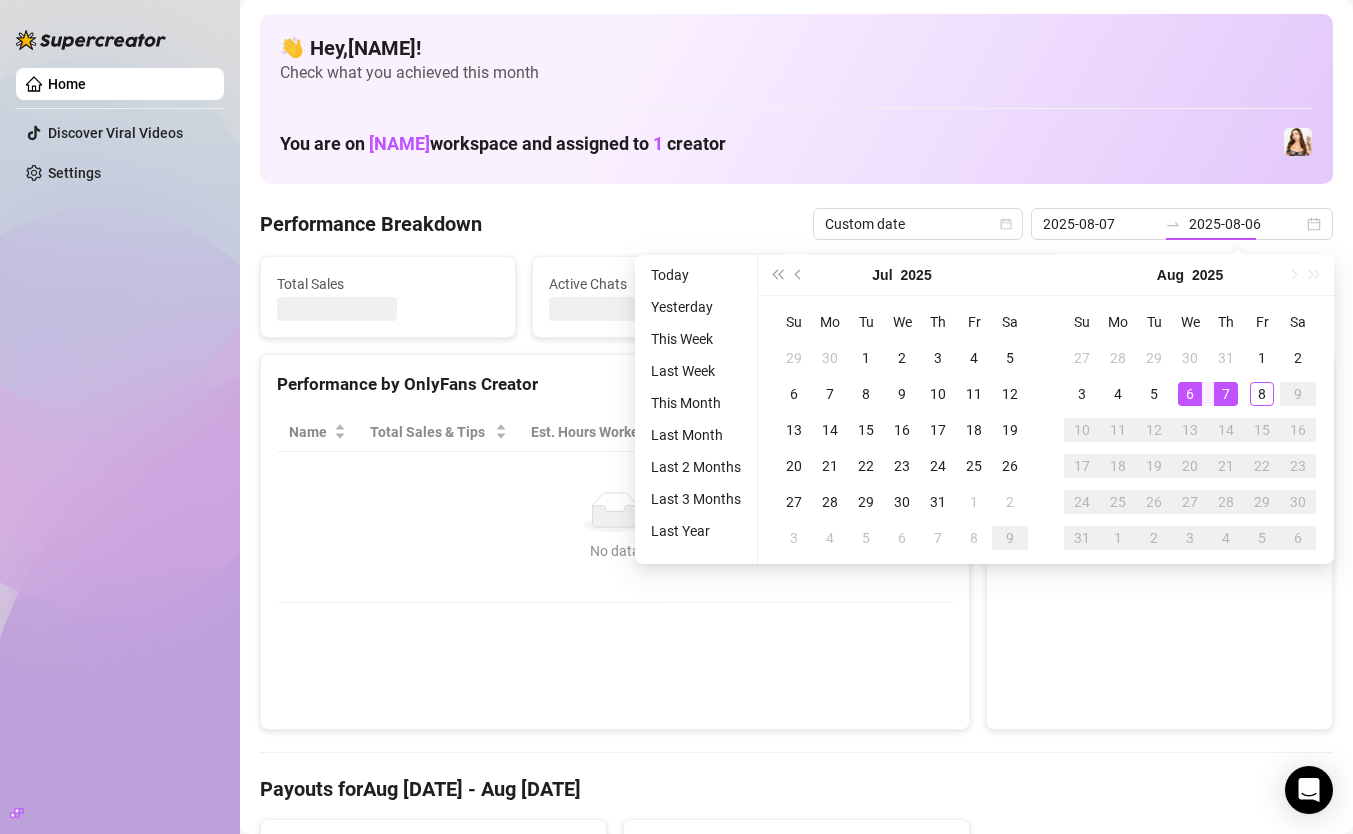 type on "2025-08-07" 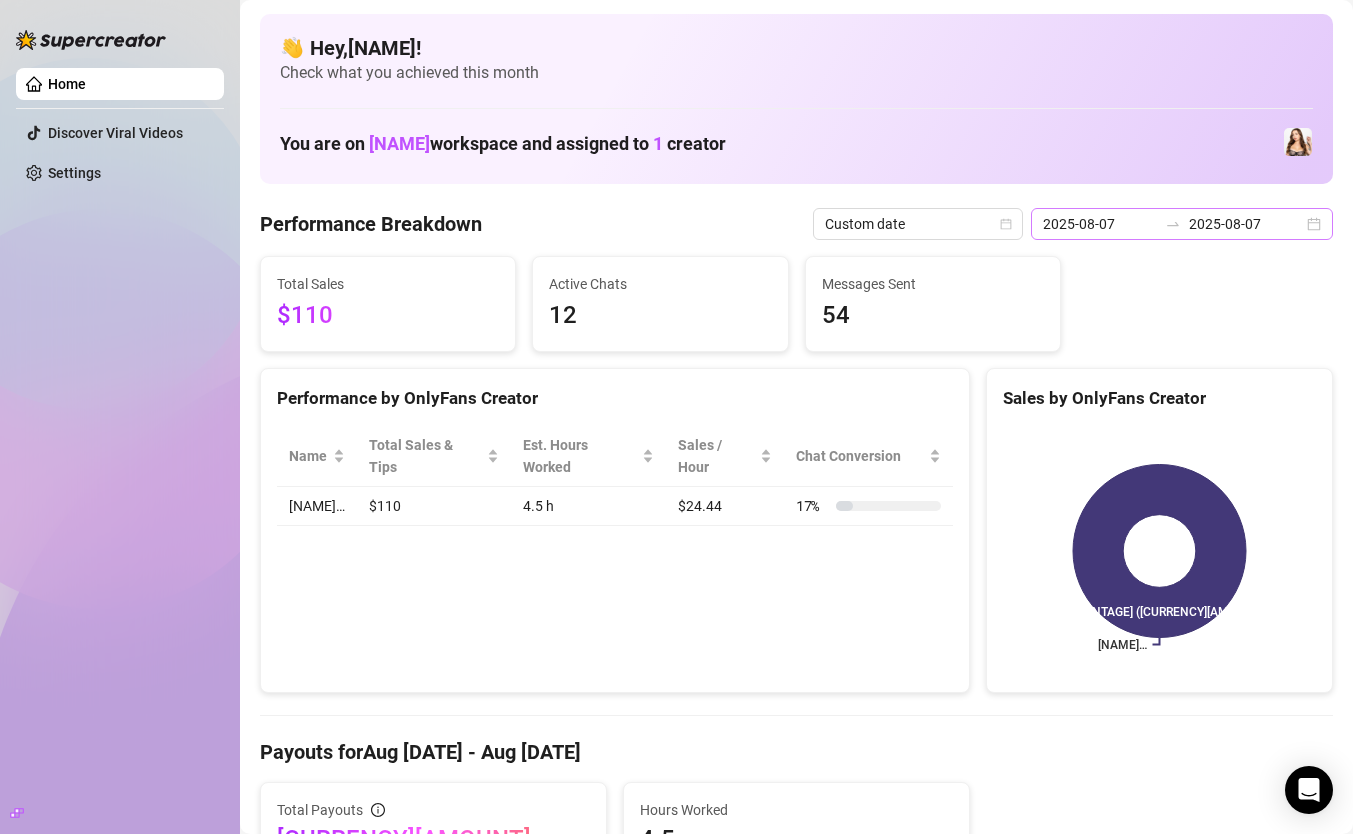 click on "2025-08-07 2025-08-07" at bounding box center [1182, 224] 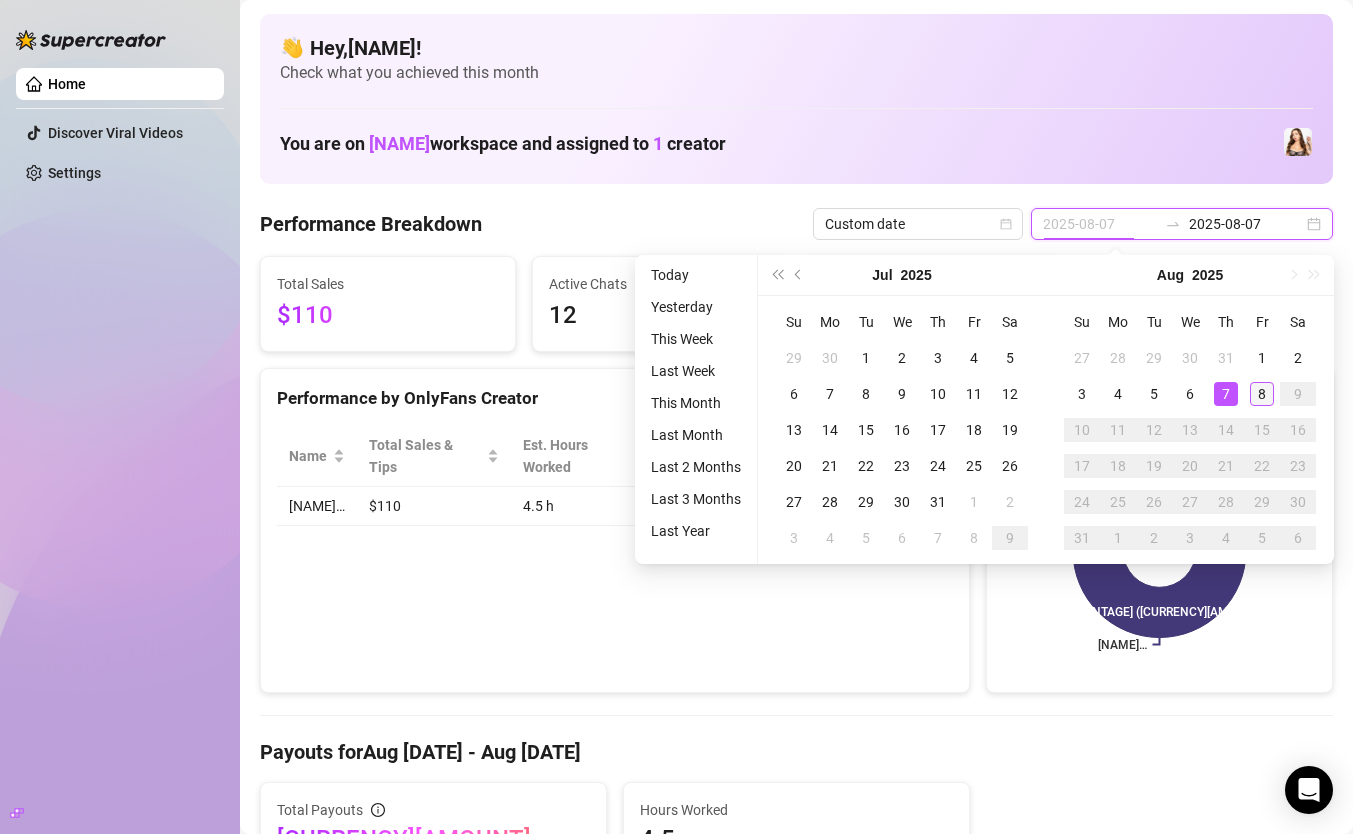 type on "[DATE]" 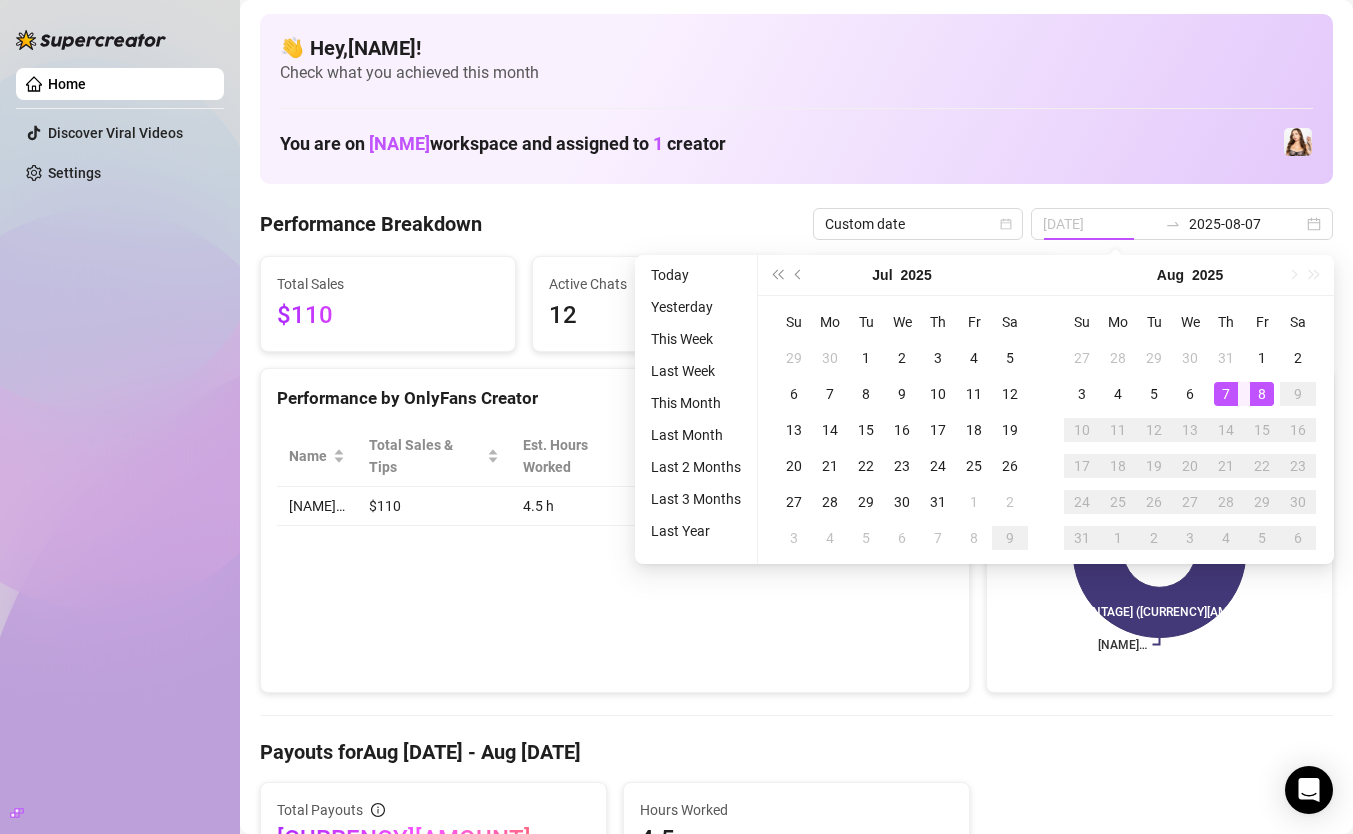click on "8" at bounding box center (1262, 394) 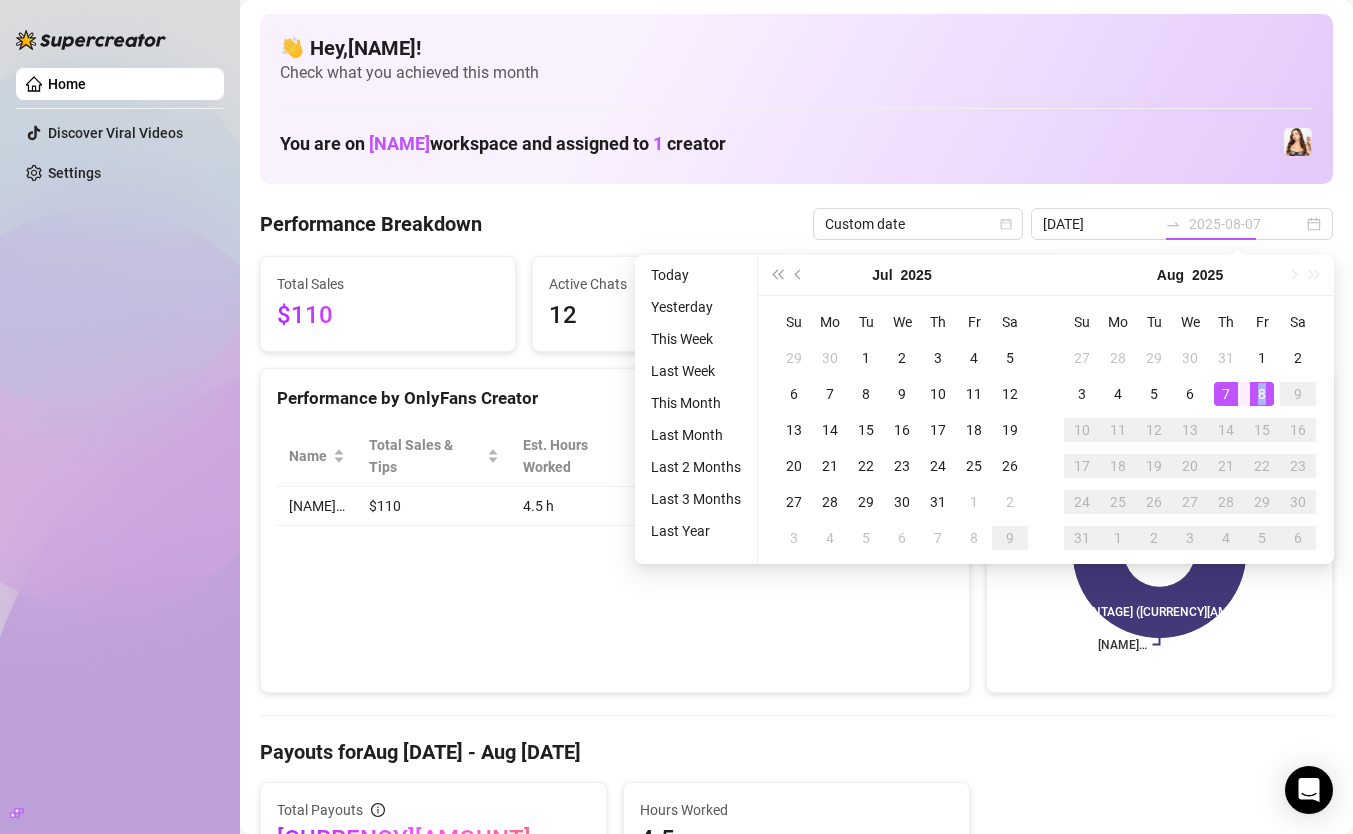 click on "8" at bounding box center [1262, 394] 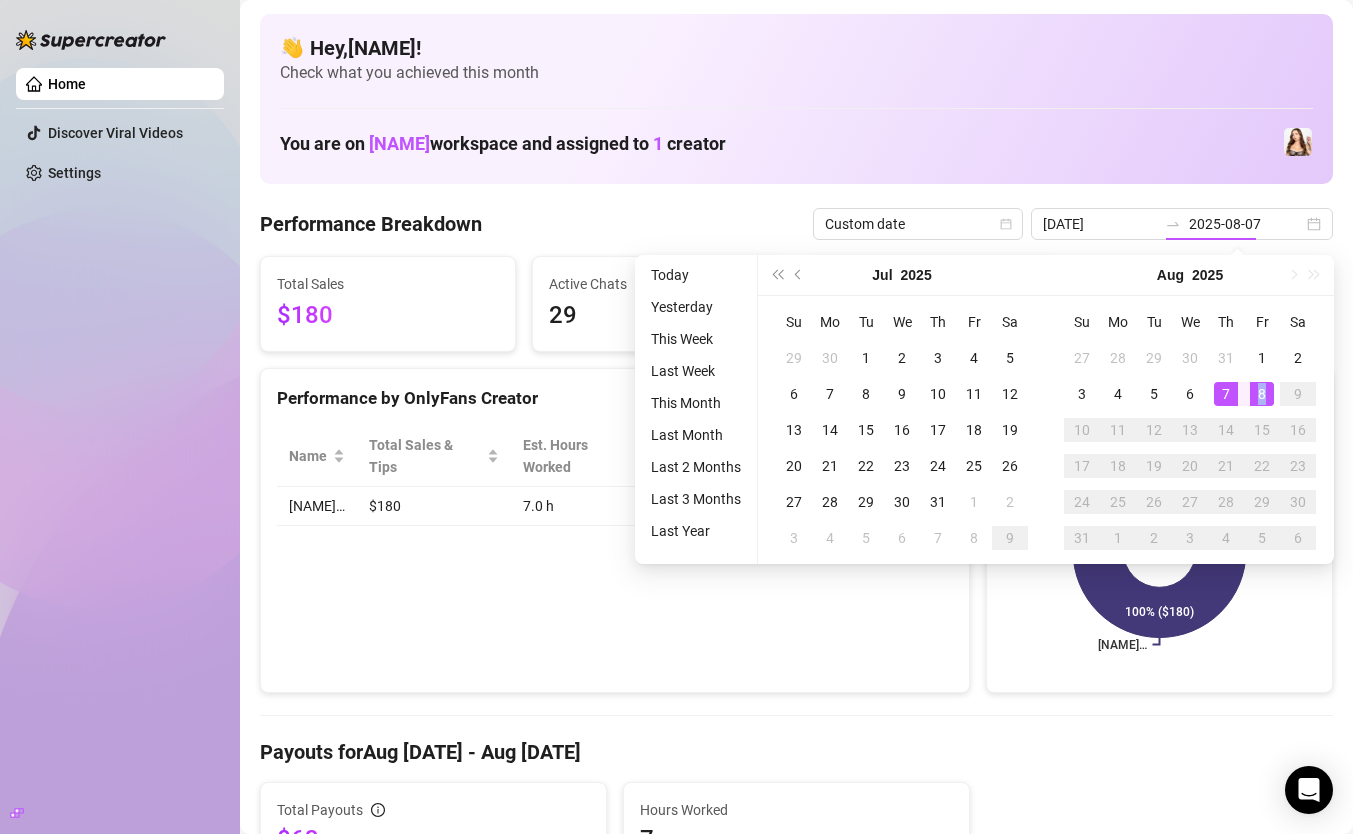 type on "[DATE]" 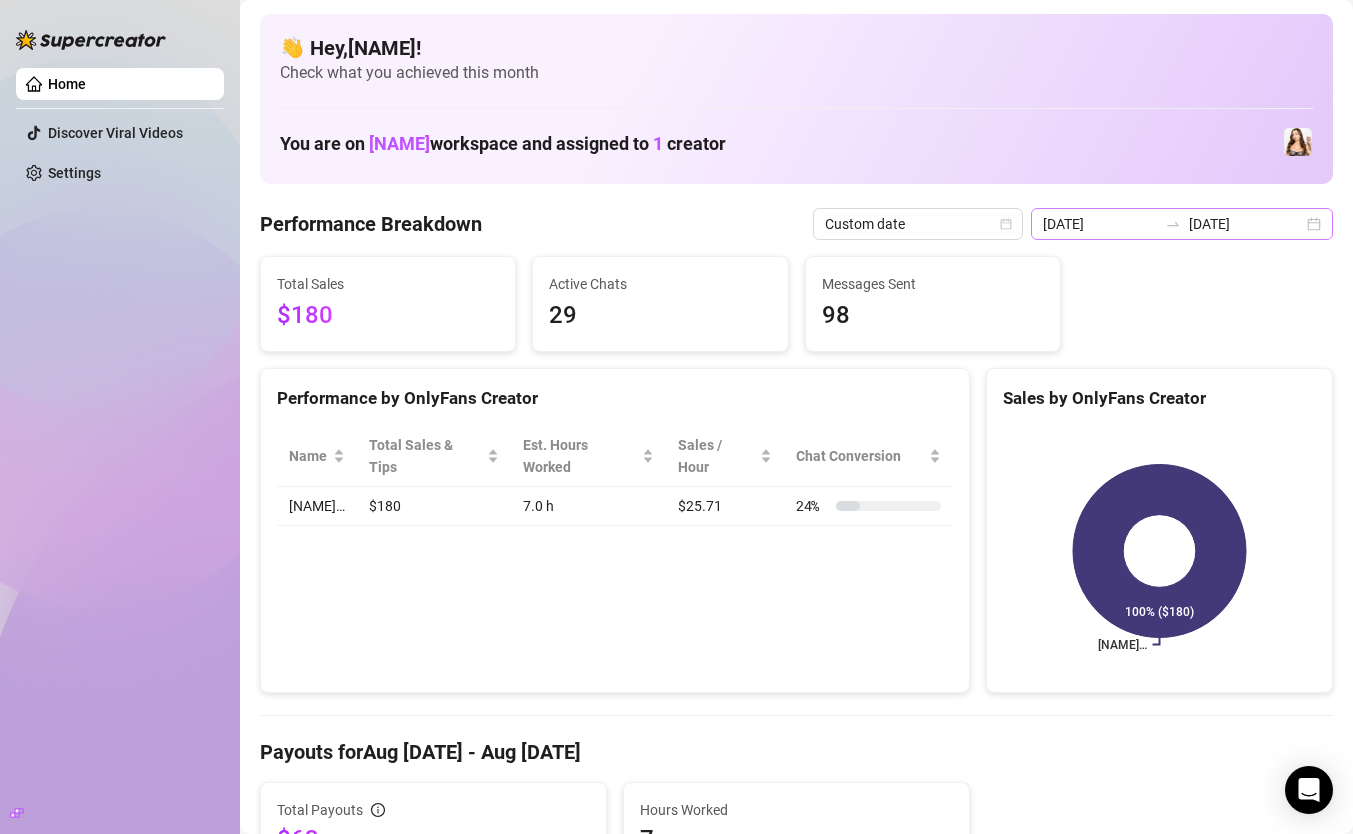 click on "[DATE] [DATE]" at bounding box center (1182, 224) 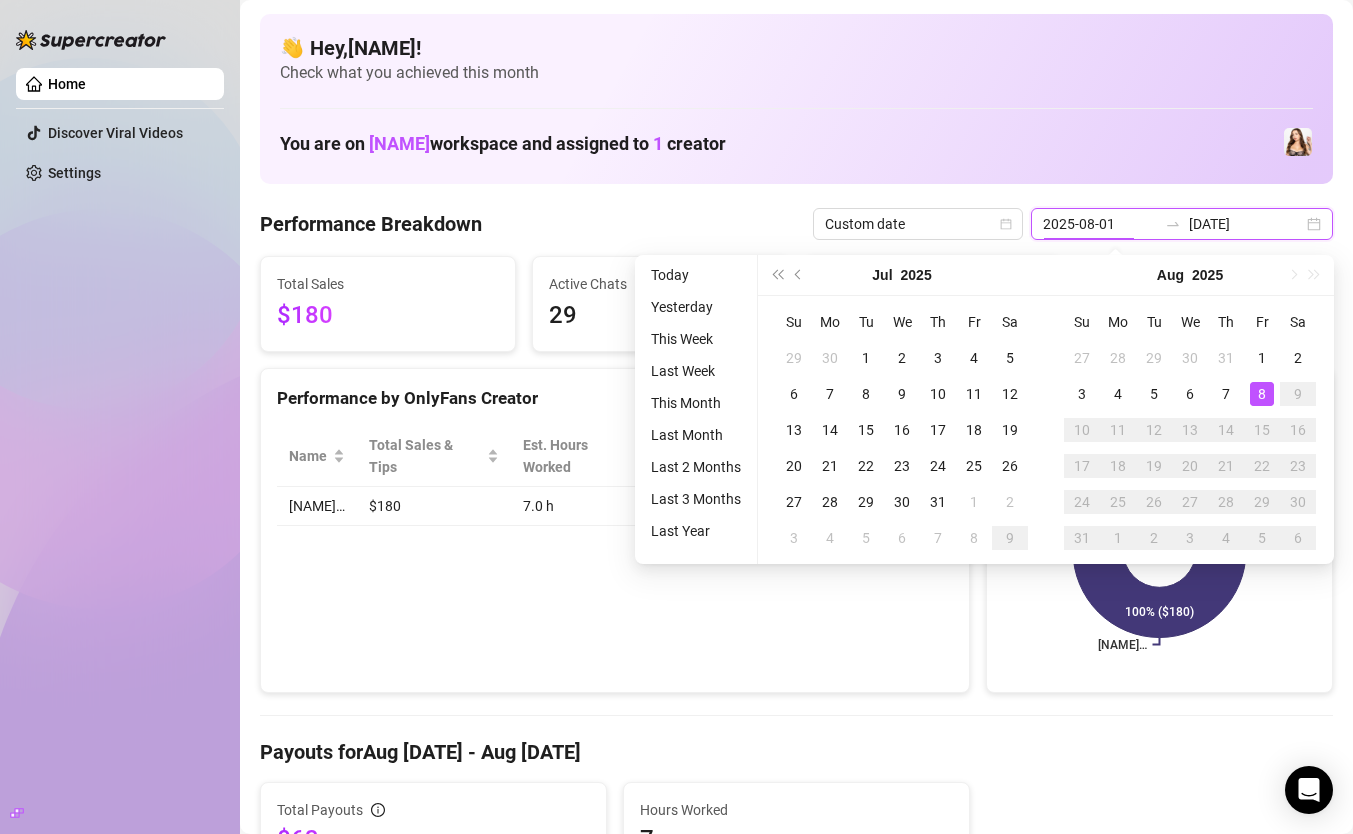 type on "[DATE]" 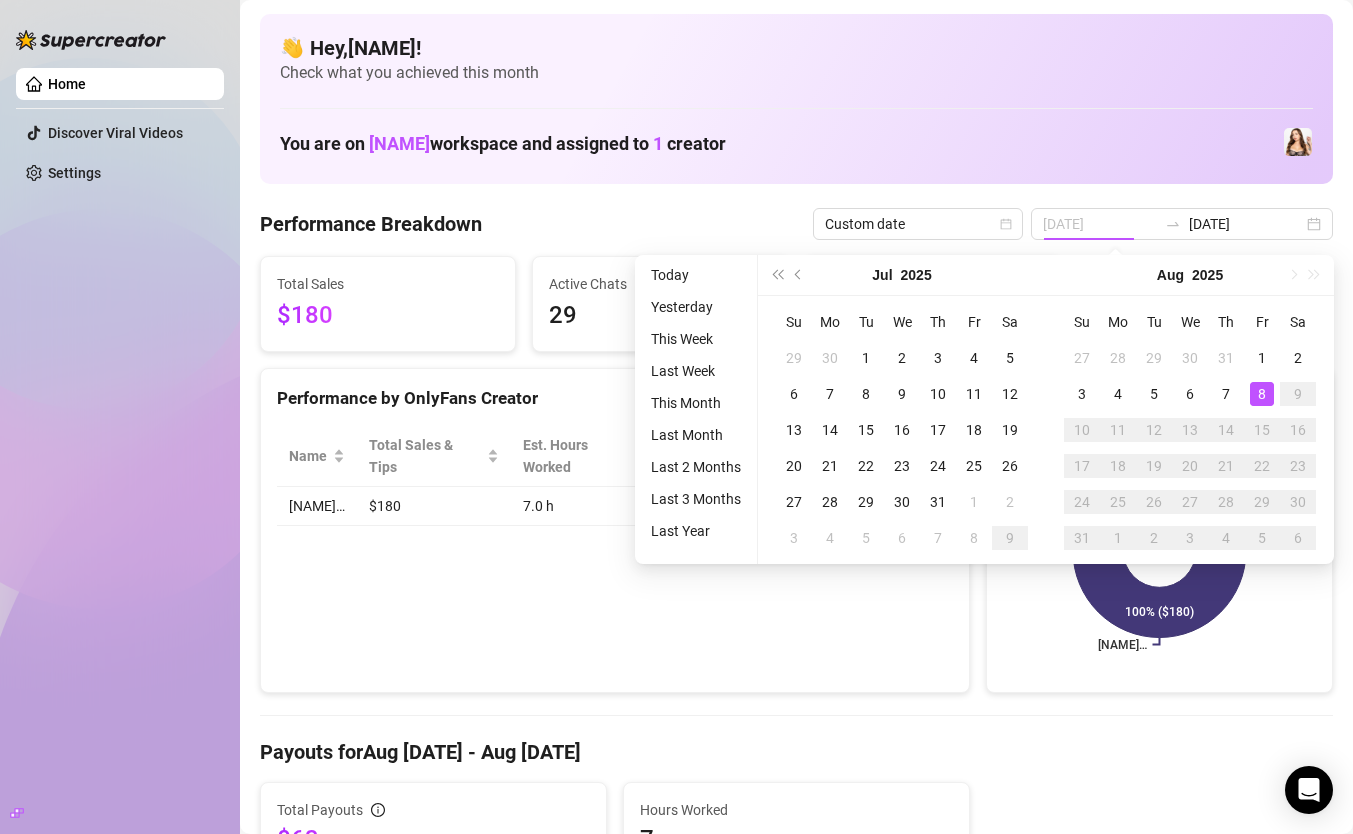 click on "8" at bounding box center [1262, 394] 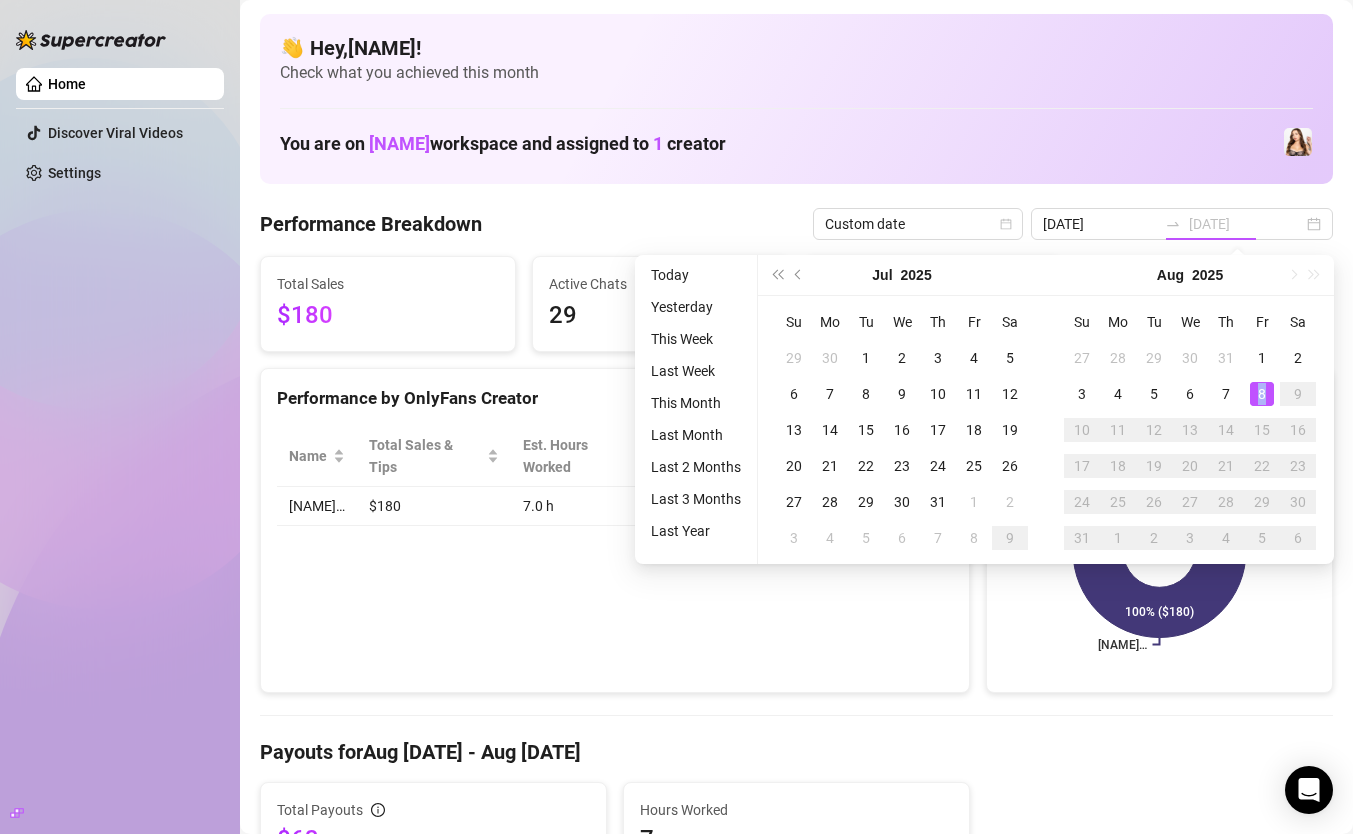 click on "8" at bounding box center [1262, 394] 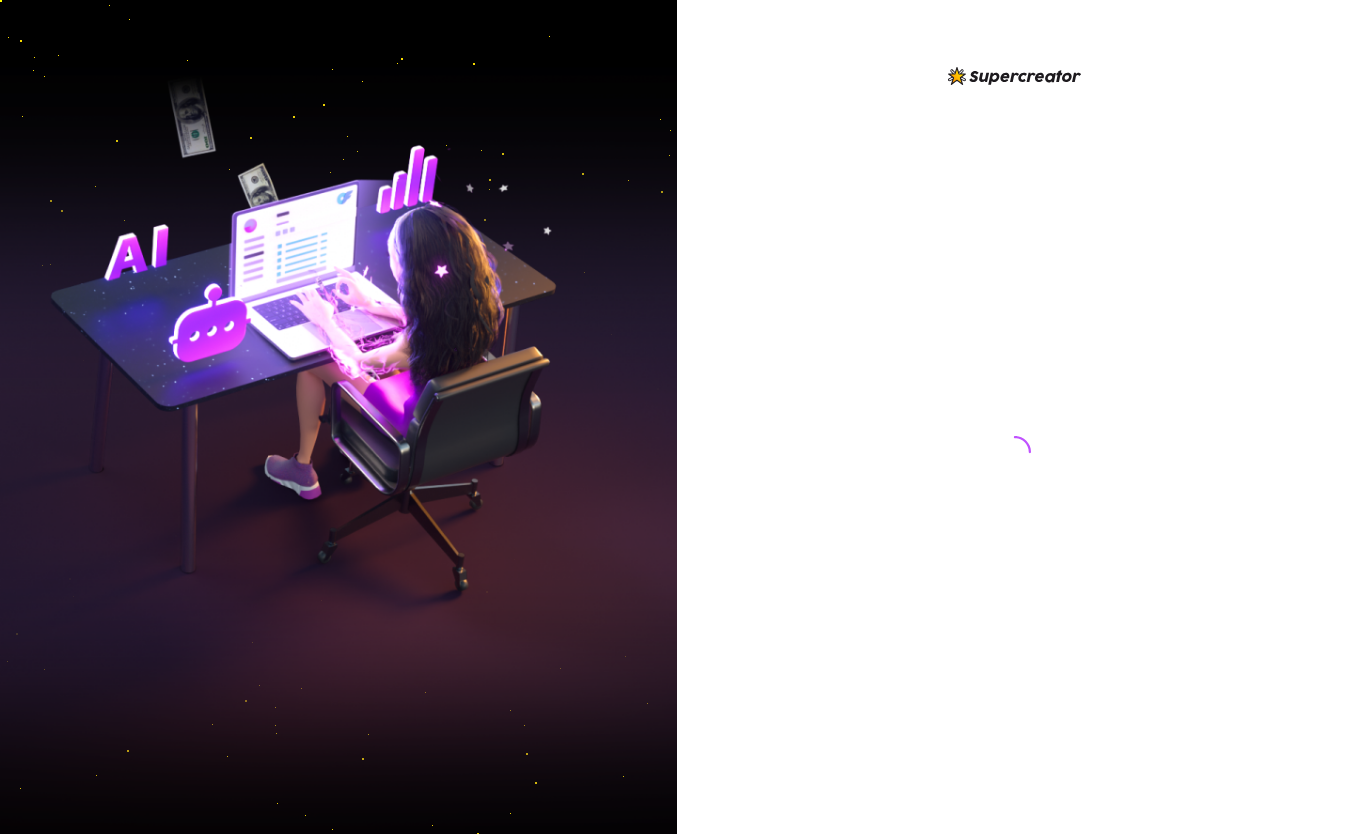 scroll, scrollTop: 0, scrollLeft: 0, axis: both 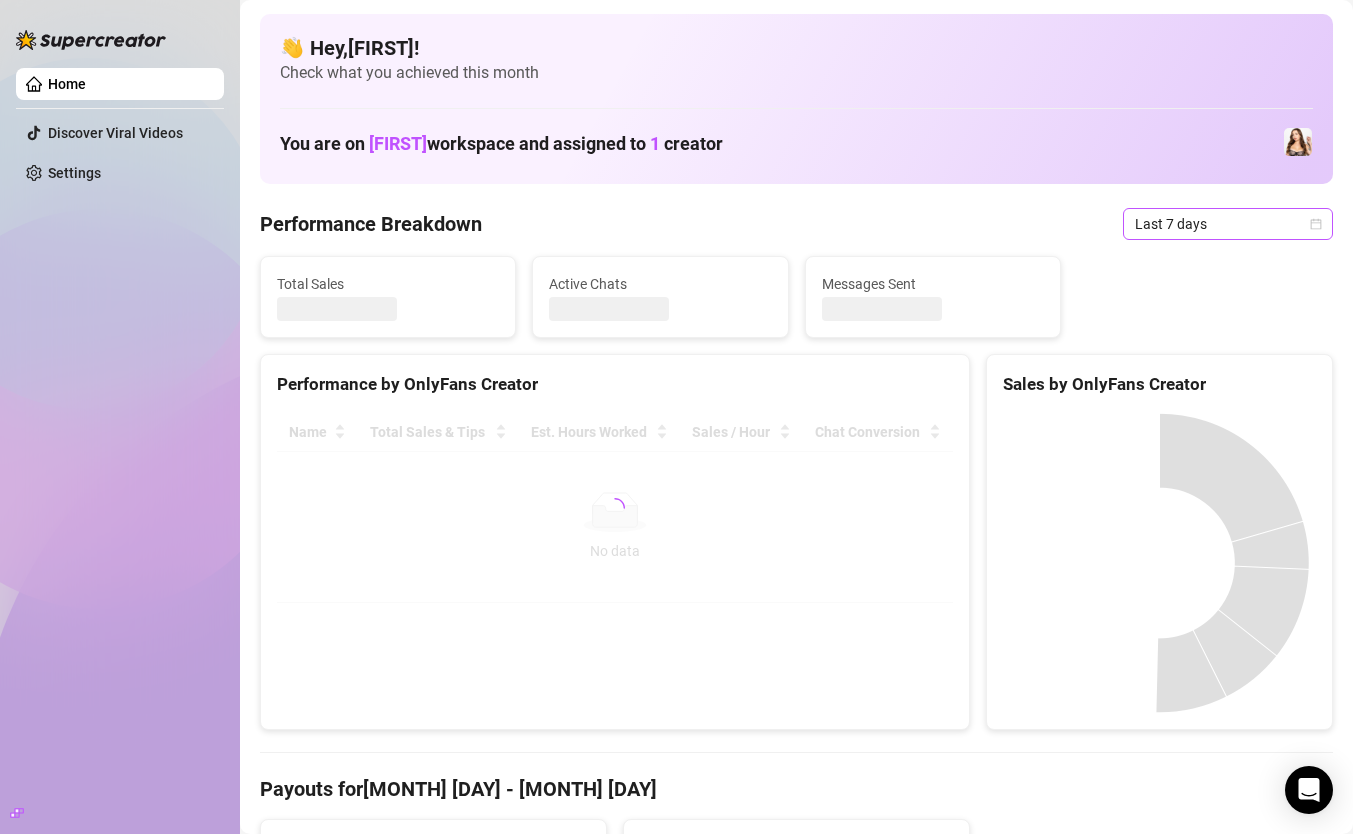click on "Last 7 days" at bounding box center [1228, 224] 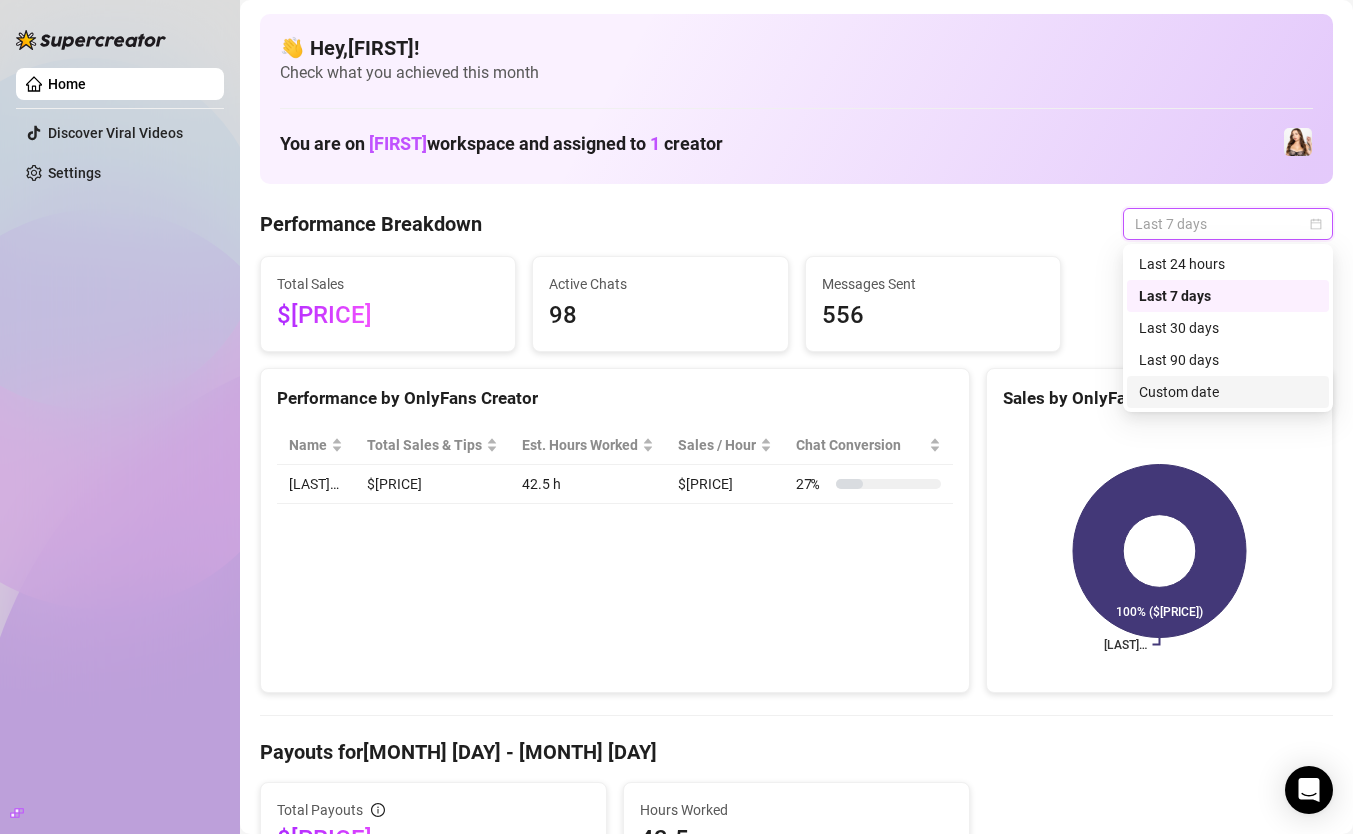 click on "Custom date" at bounding box center [1228, 392] 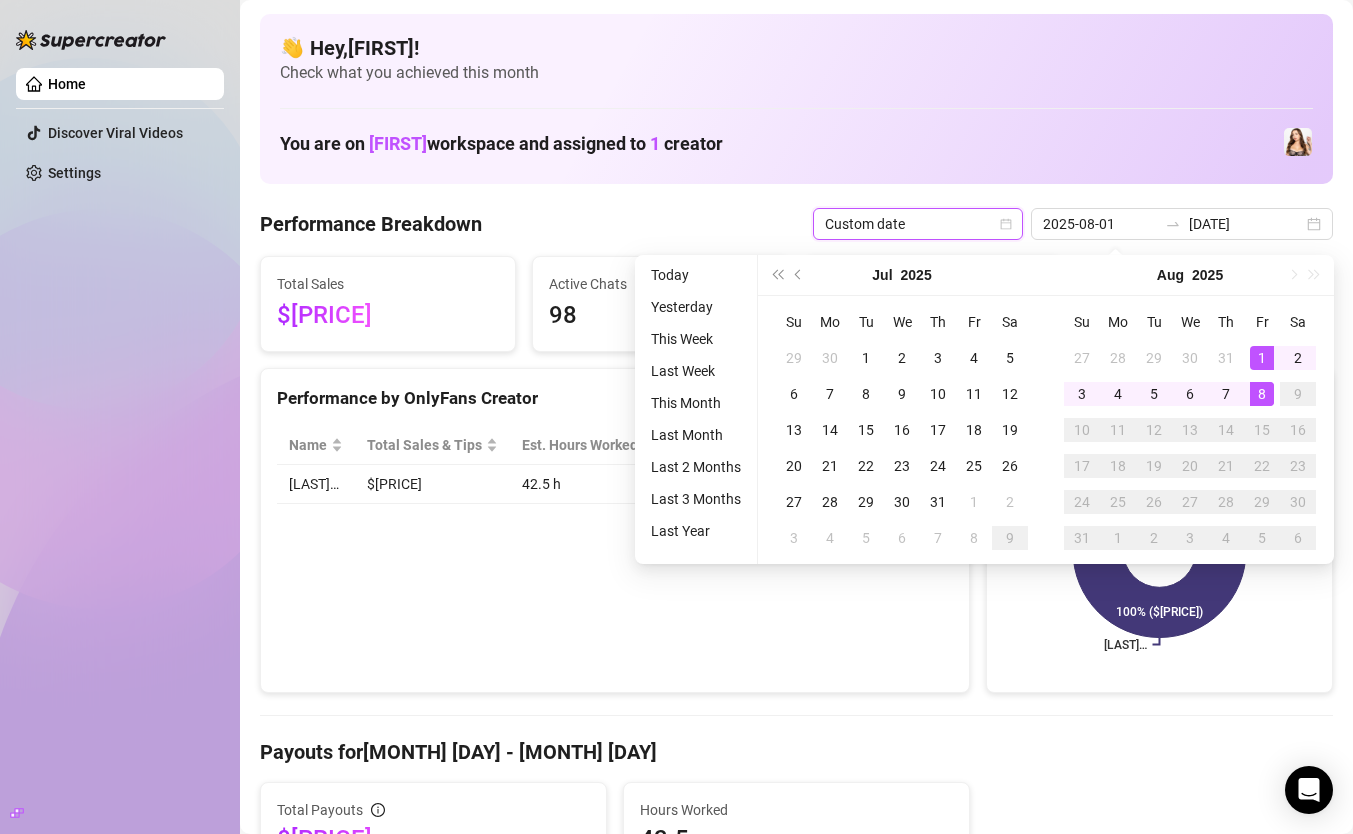type on "[DATE]" 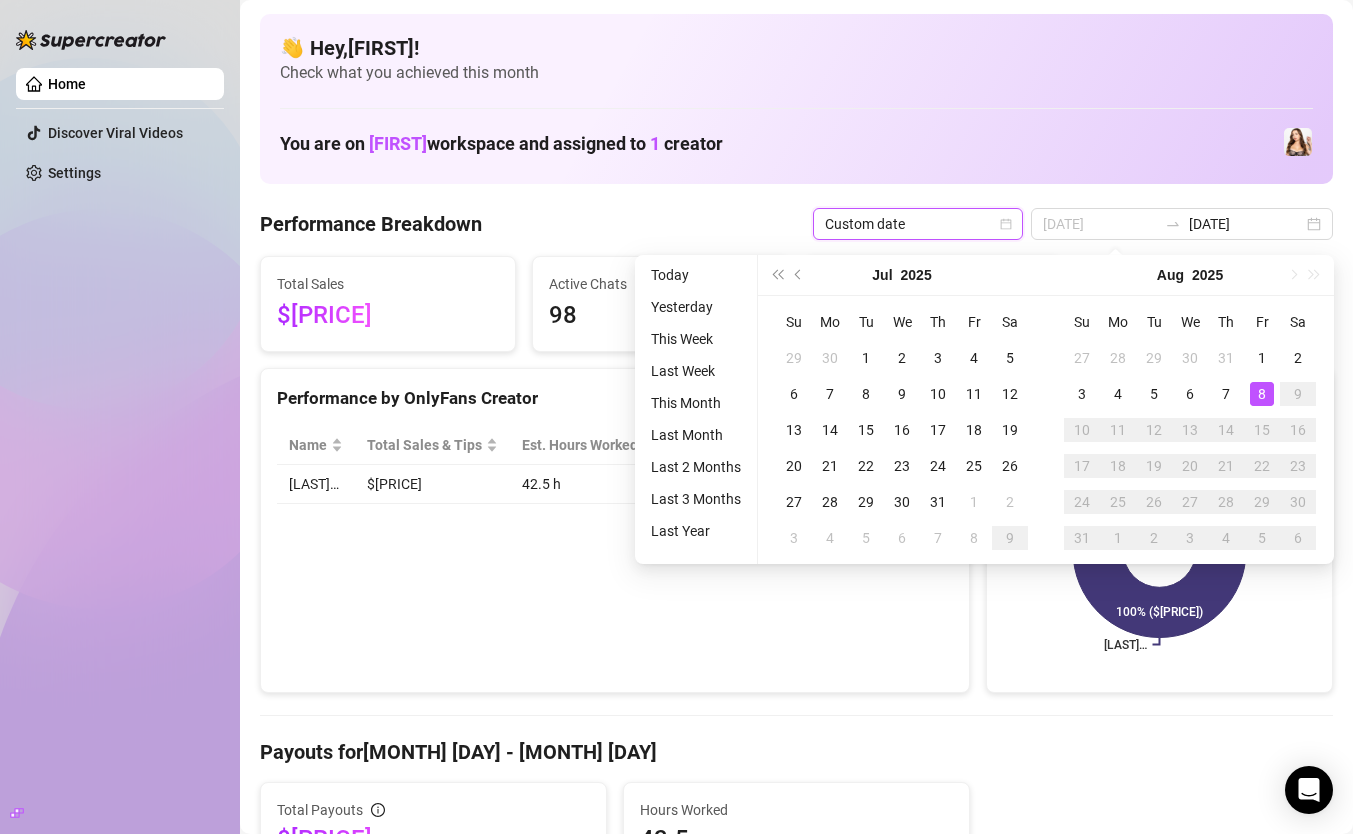 click on "8" at bounding box center (1262, 394) 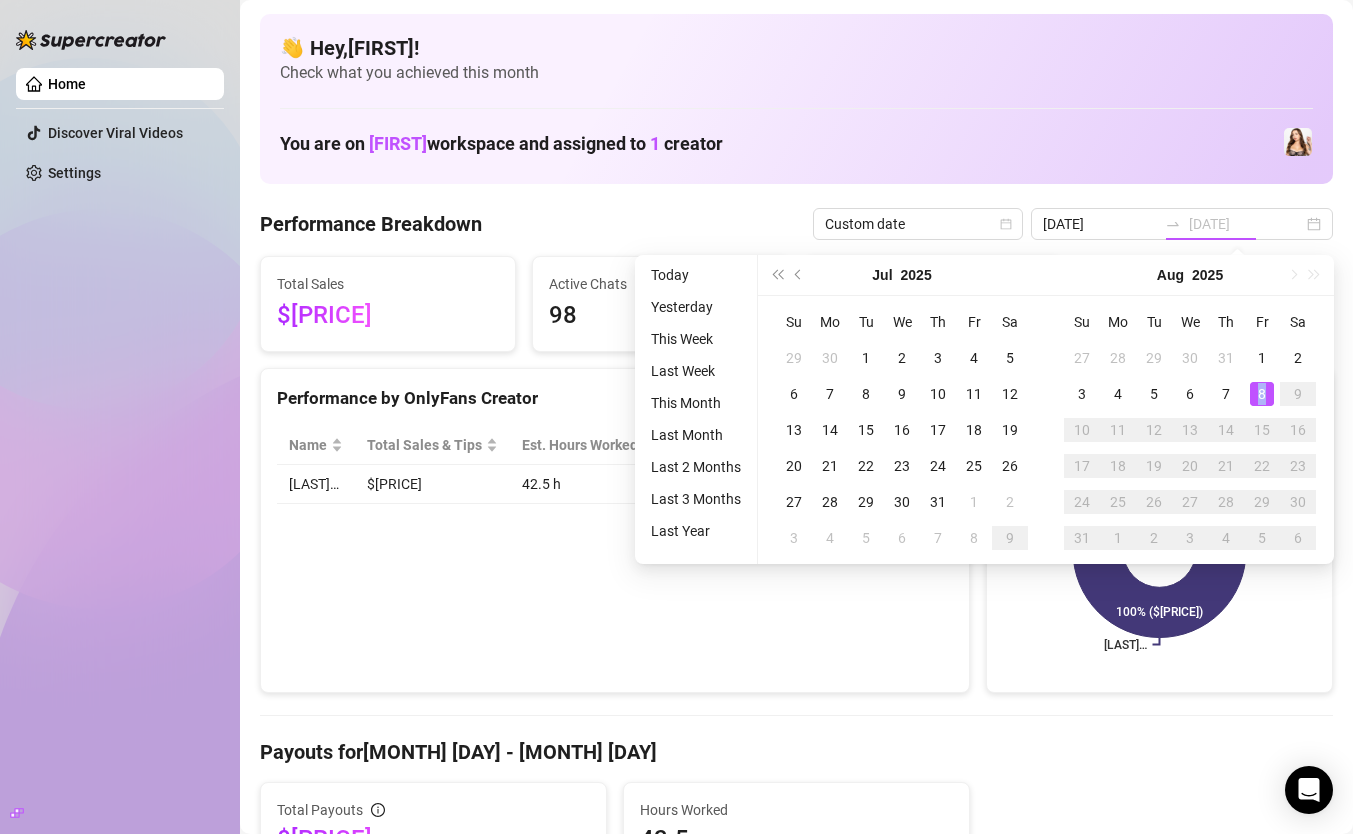 click on "8" at bounding box center (1262, 394) 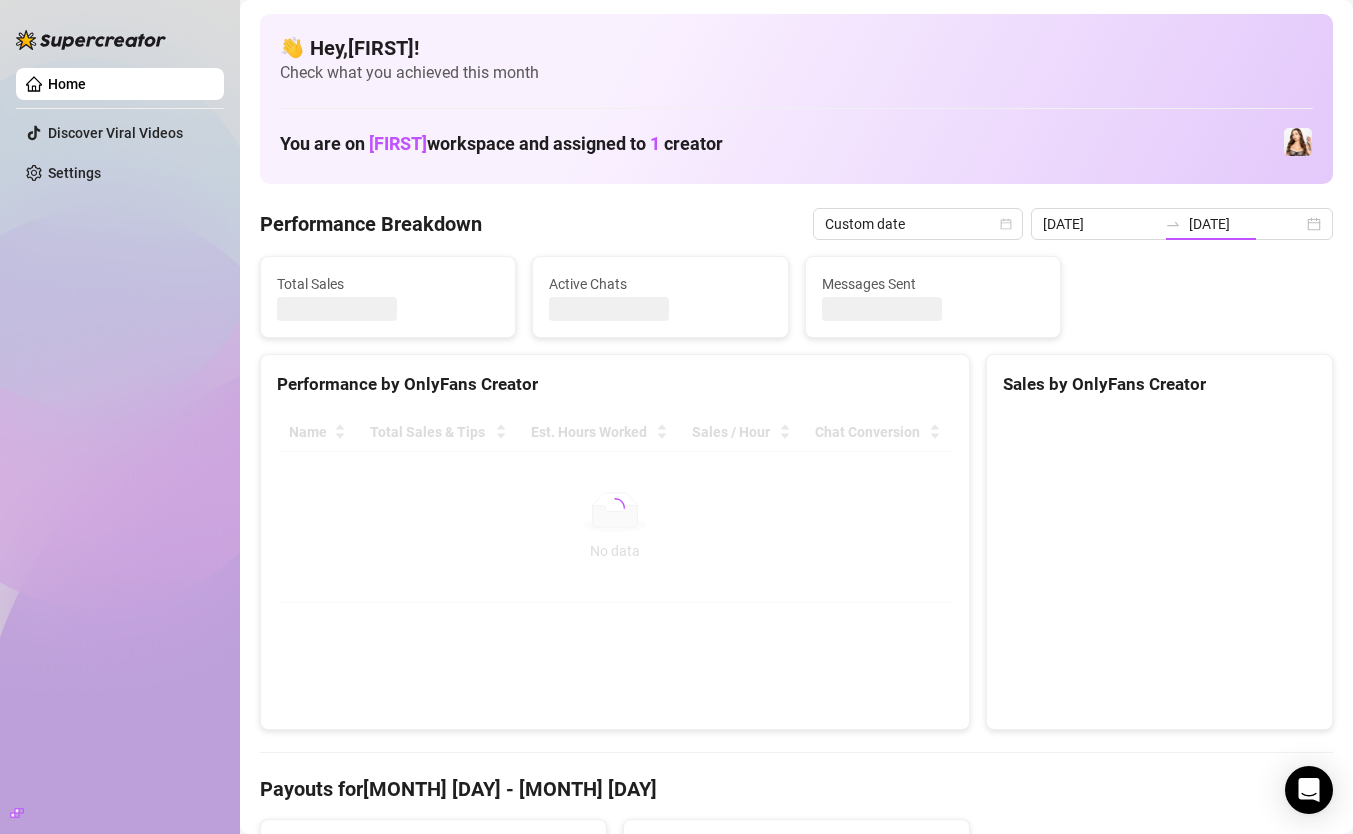type on "[DATE]" 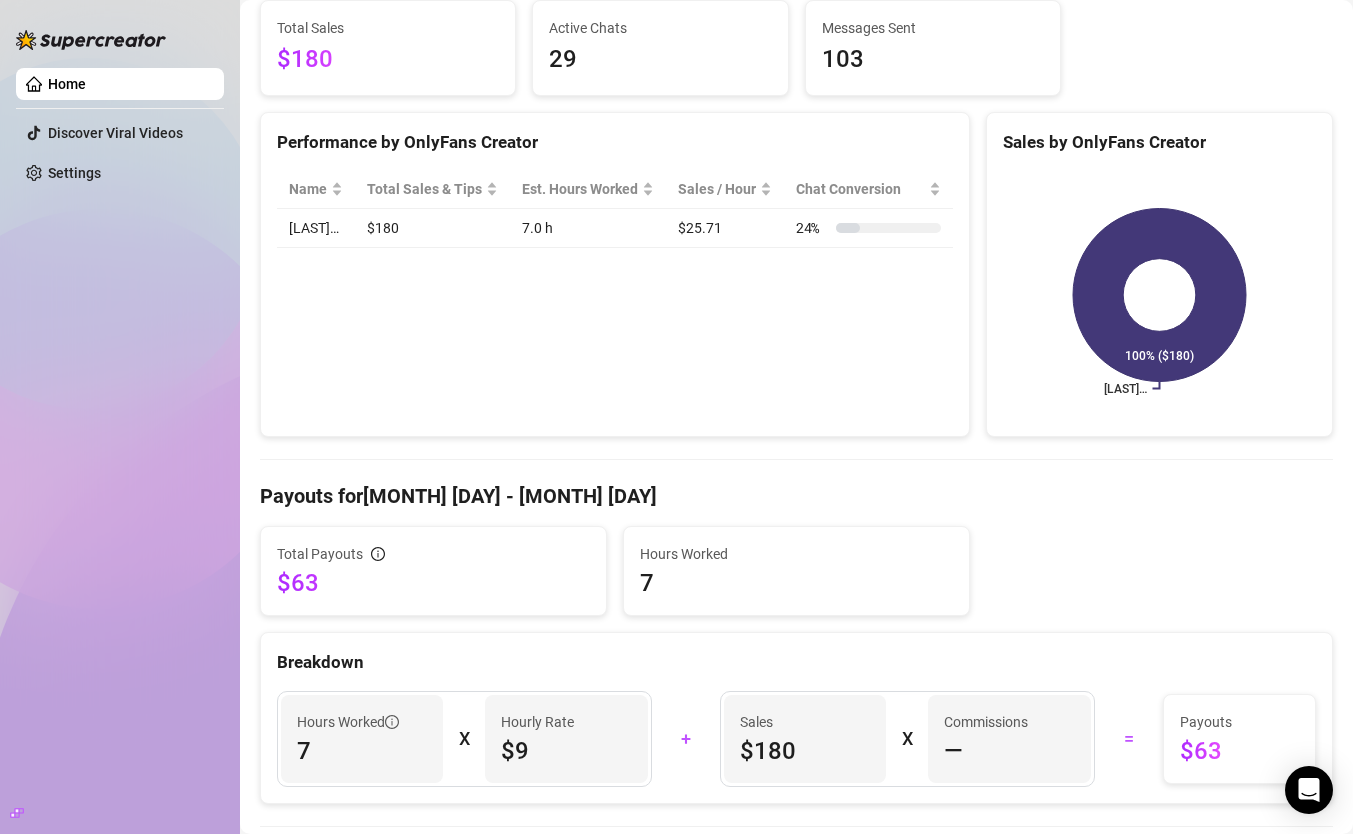 scroll, scrollTop: 0, scrollLeft: 0, axis: both 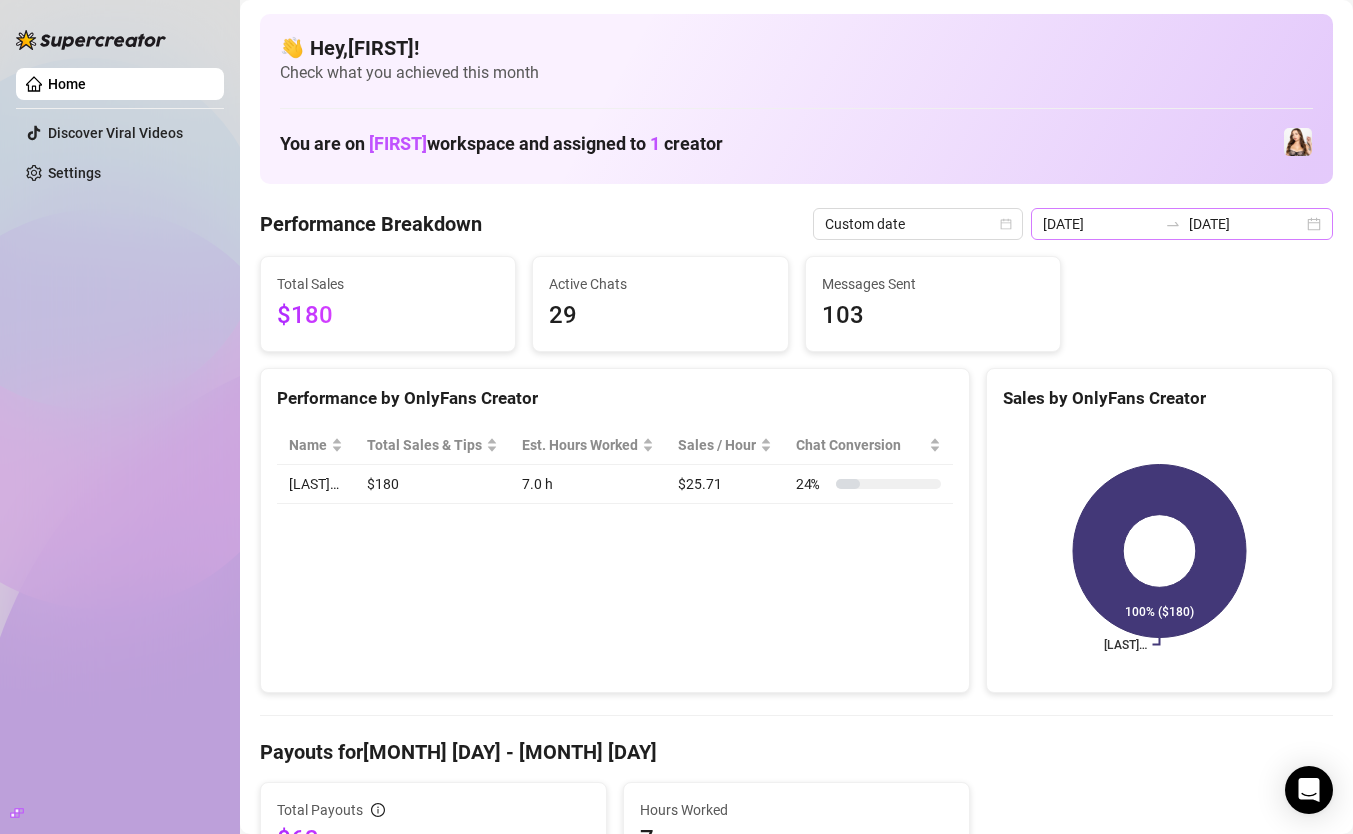 click on "[DATE] [DATE]" at bounding box center (1182, 224) 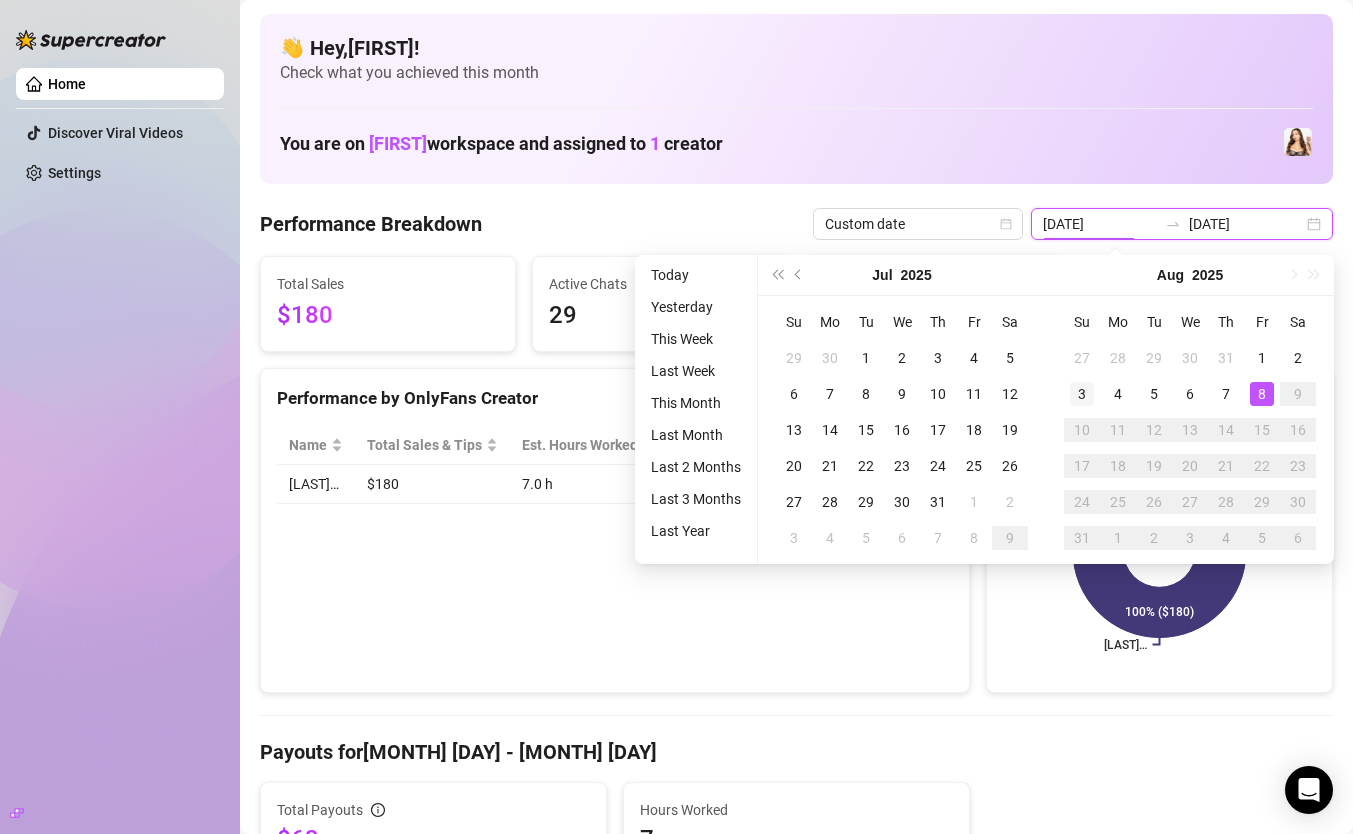 type on "2025-08-03" 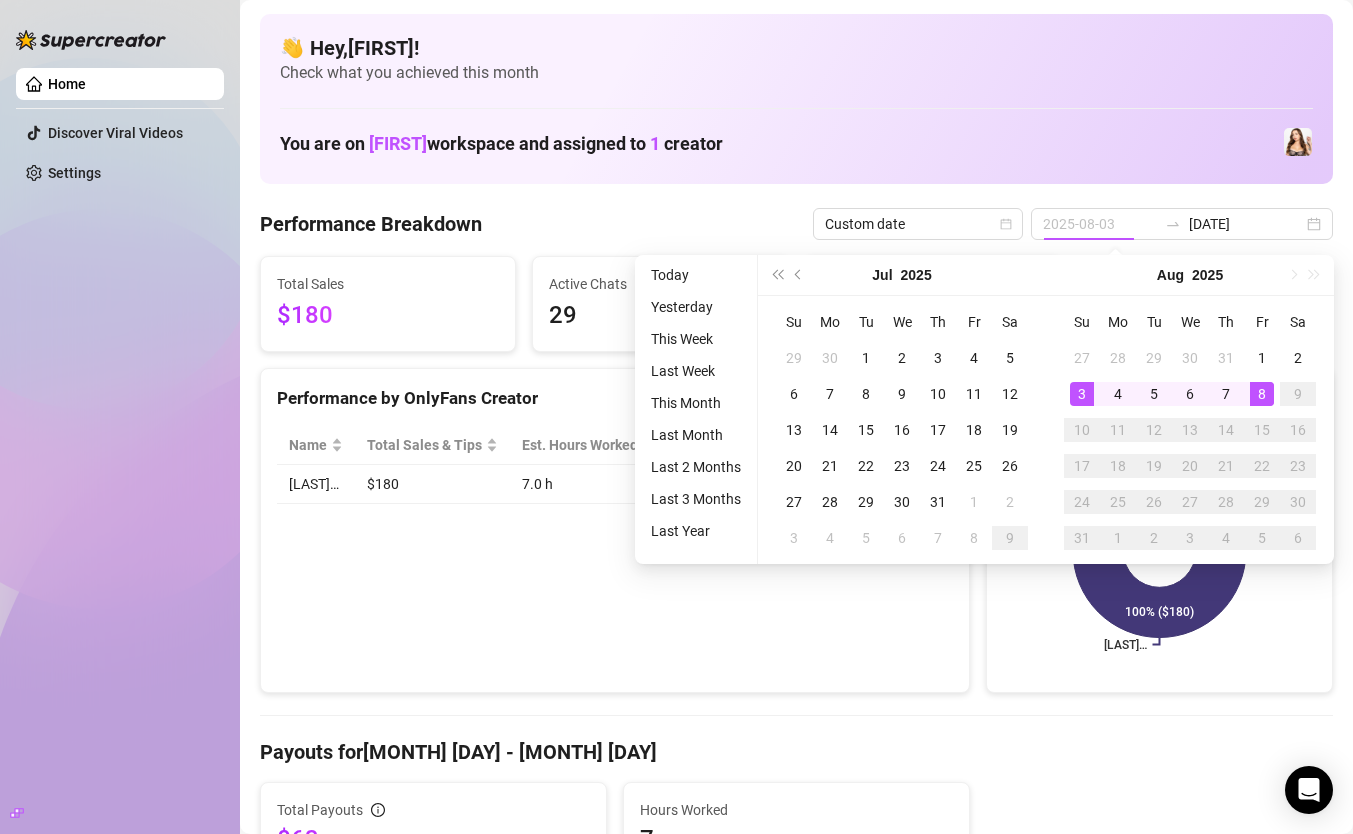 click on "3" at bounding box center (1082, 394) 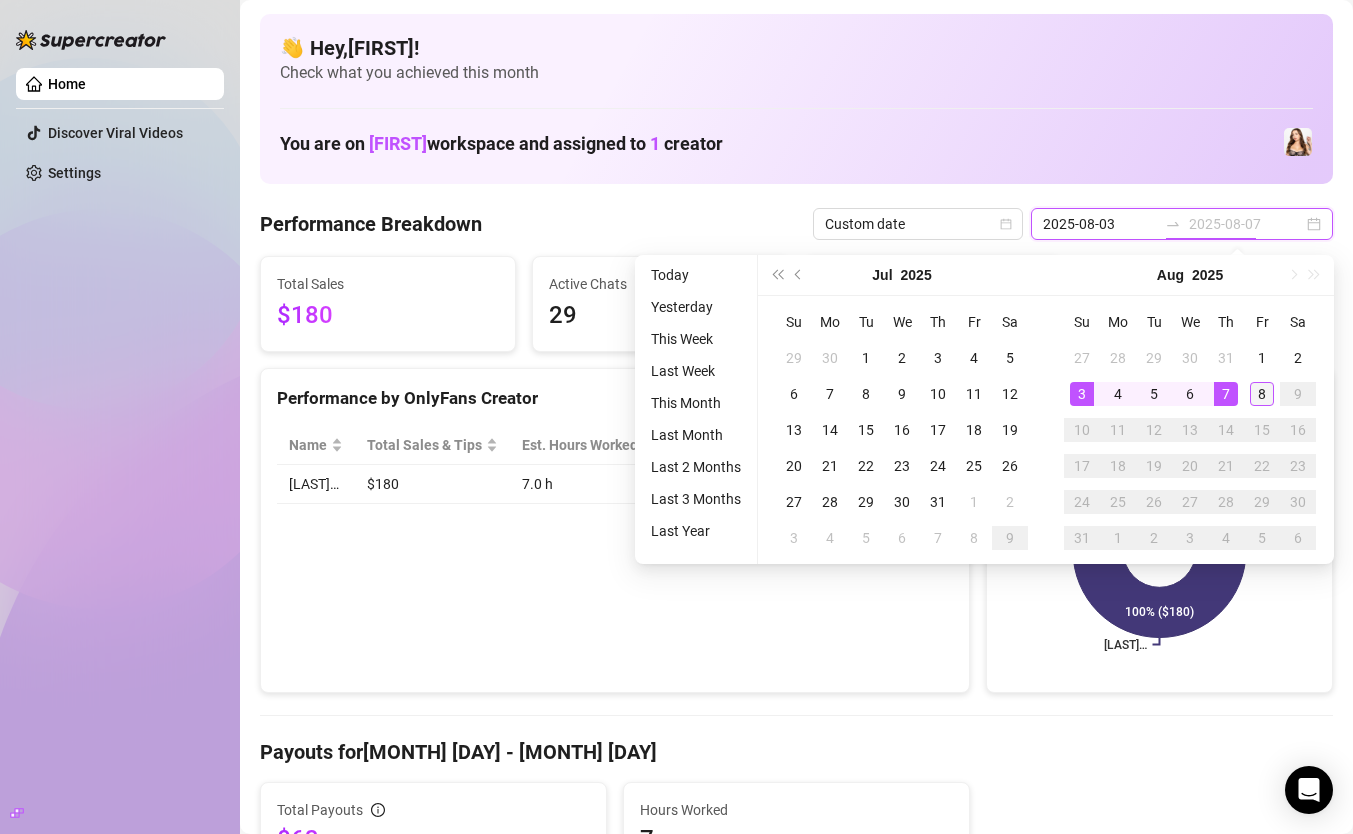type on "[DATE]" 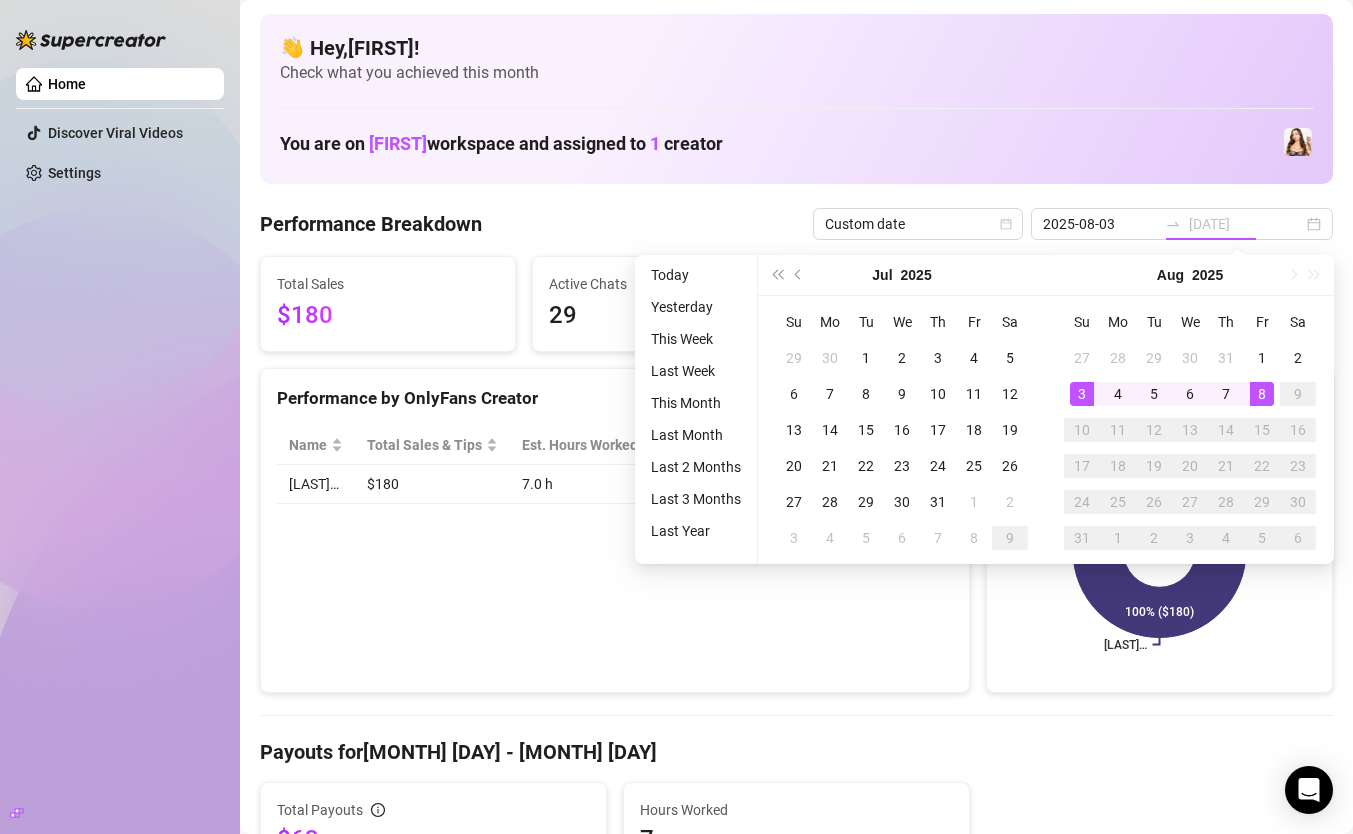 click on "8" at bounding box center [1262, 394] 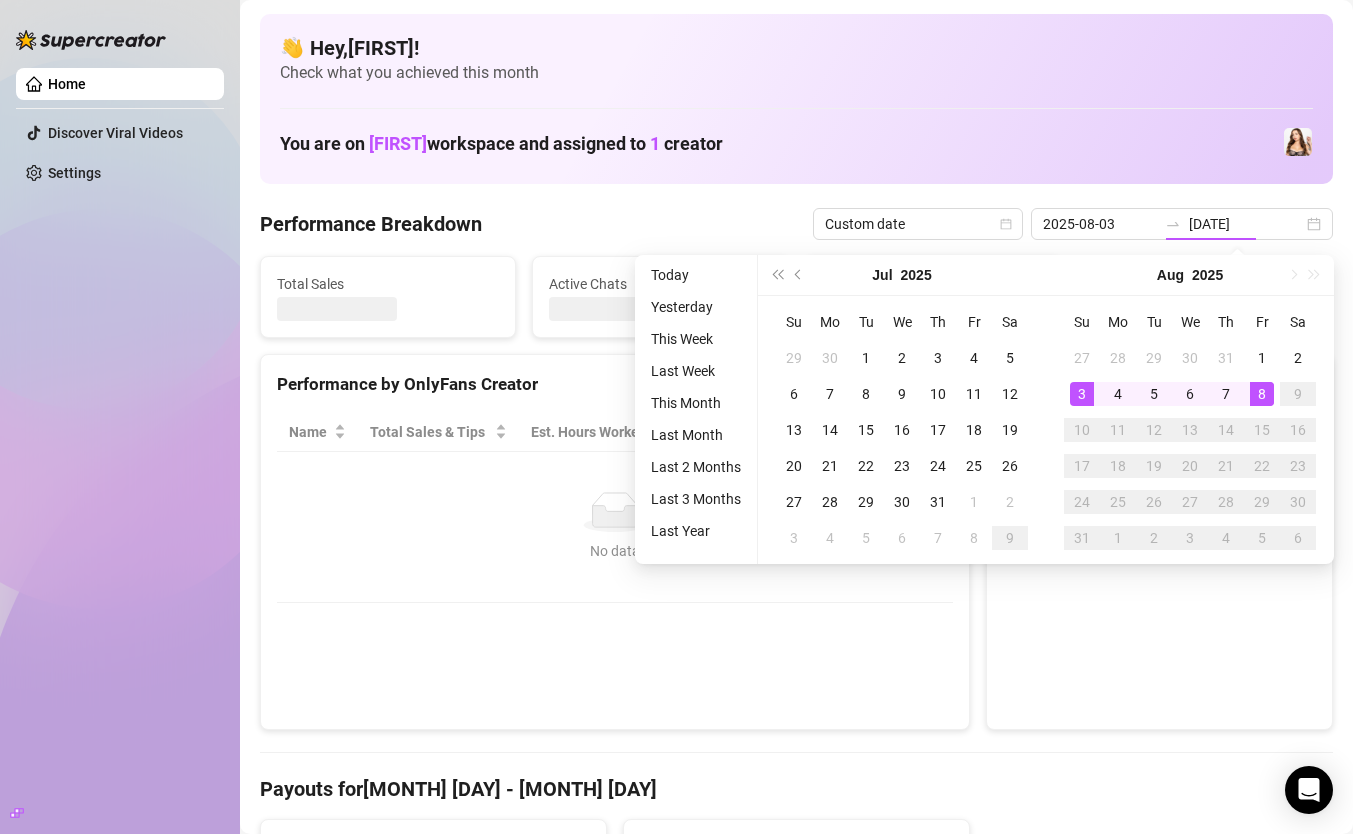type on "2025-08-03" 